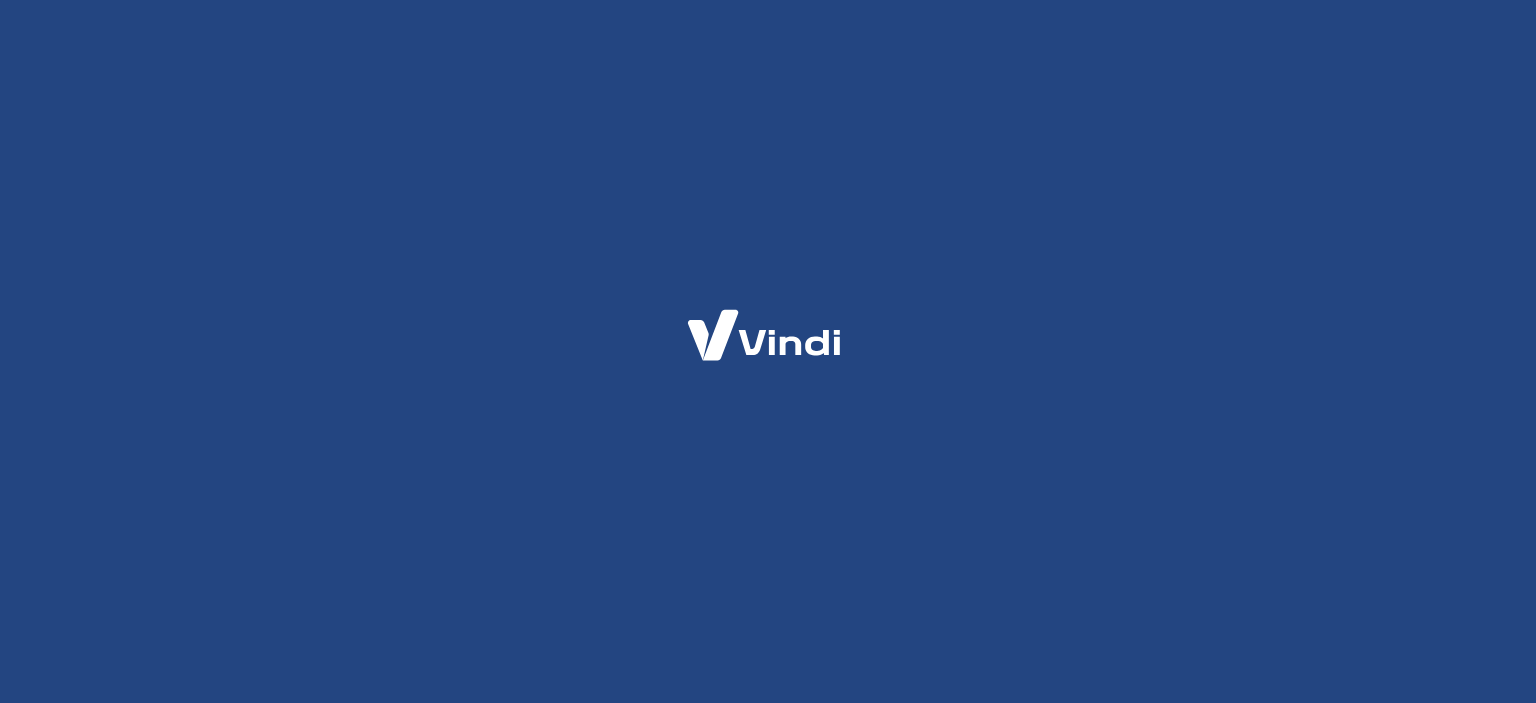 scroll, scrollTop: 0, scrollLeft: 0, axis: both 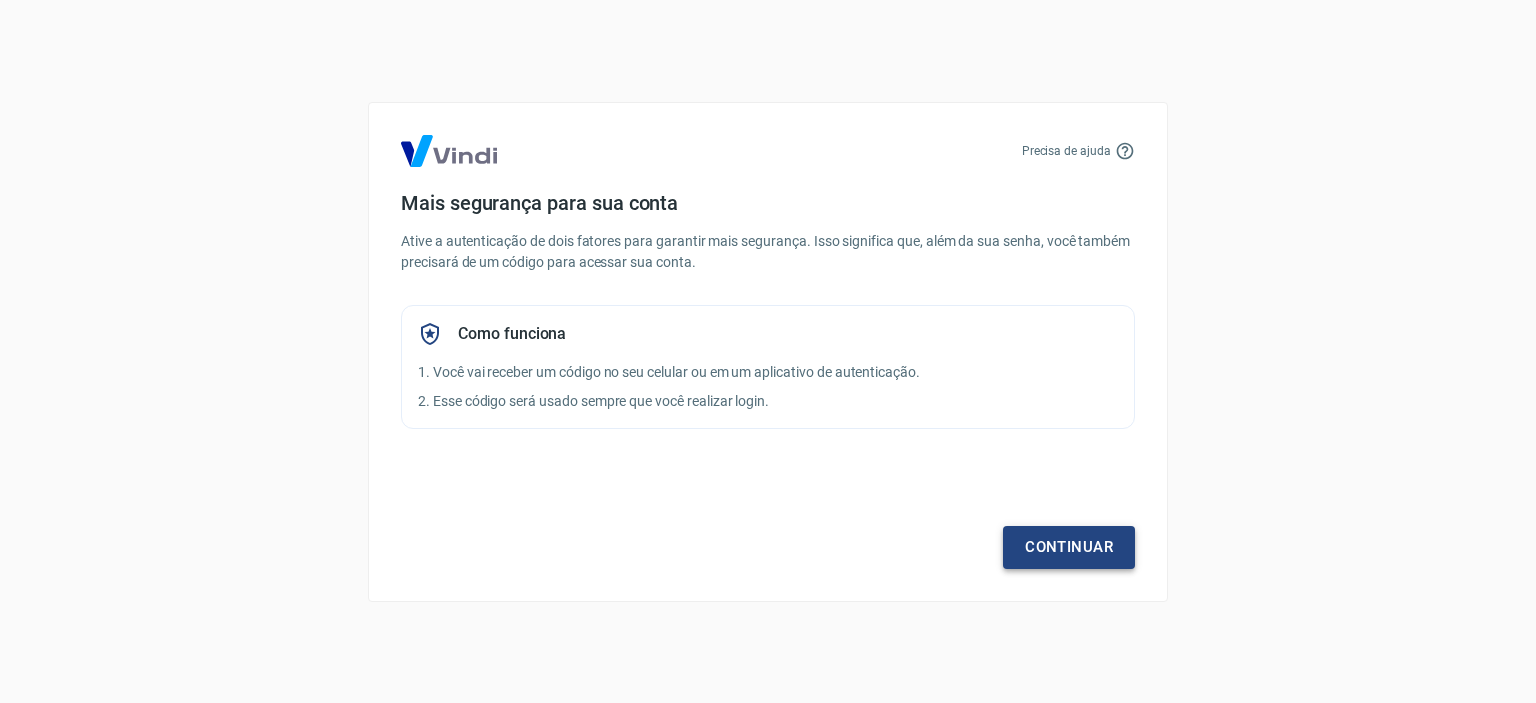 click on "Continuar" at bounding box center (1069, 547) 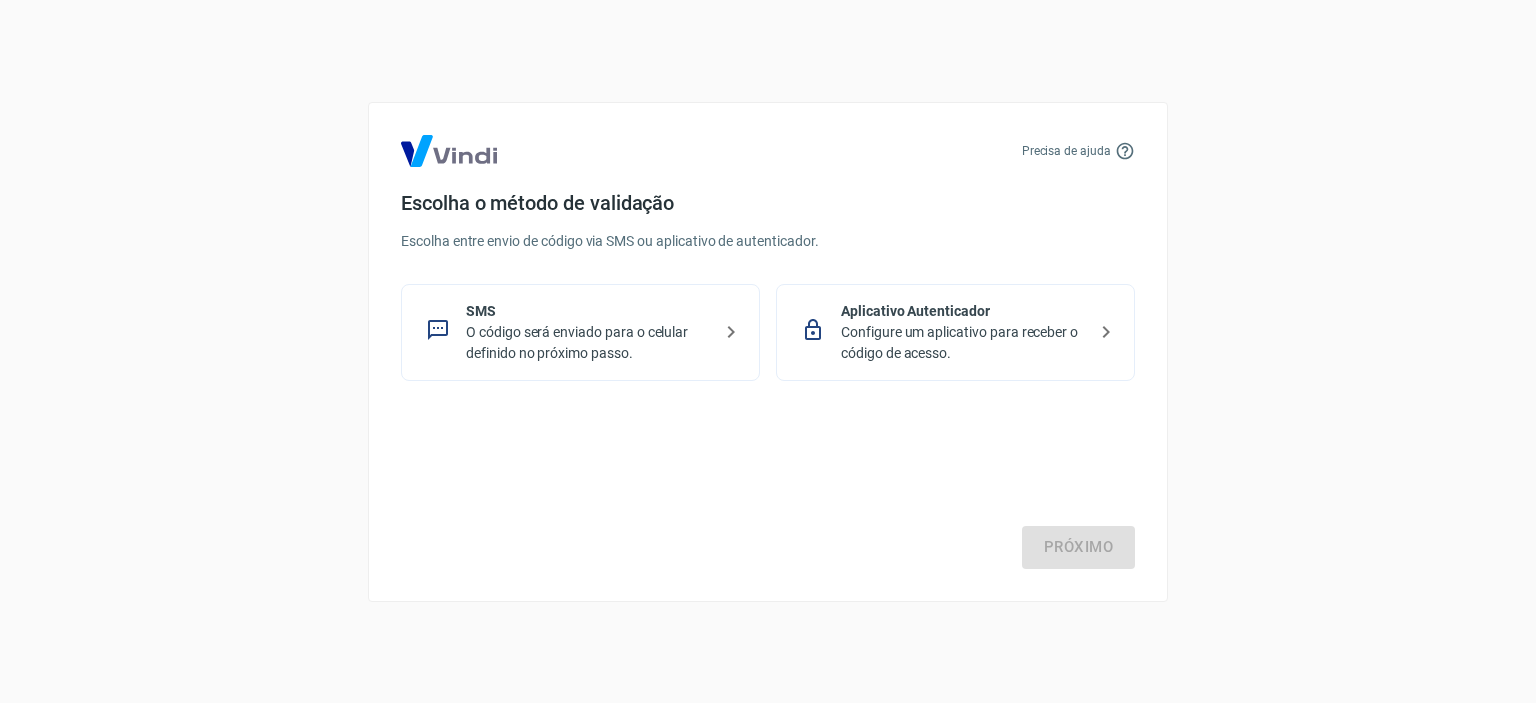 click on "Configure um aplicativo para receber o código de acesso." at bounding box center [963, 343] 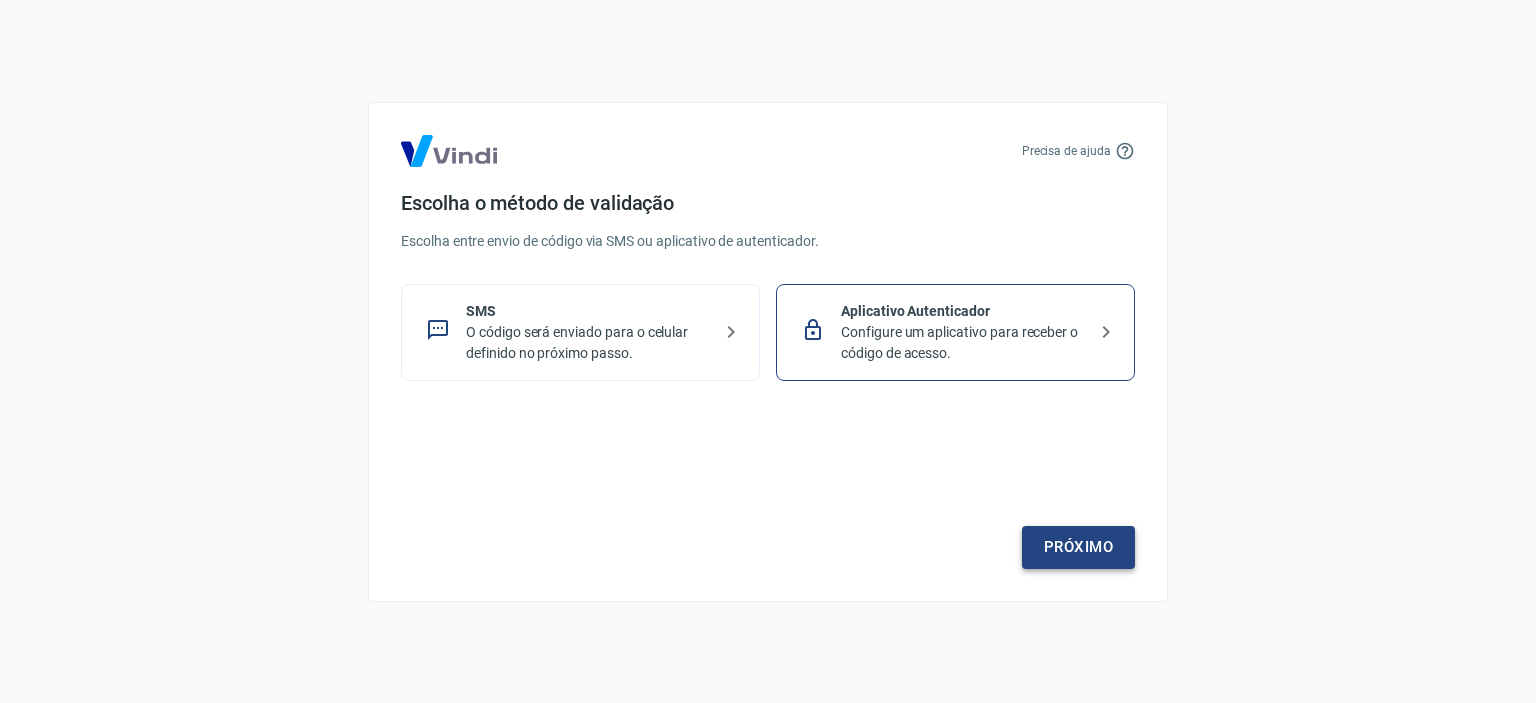 click on "Próximo" at bounding box center (1078, 547) 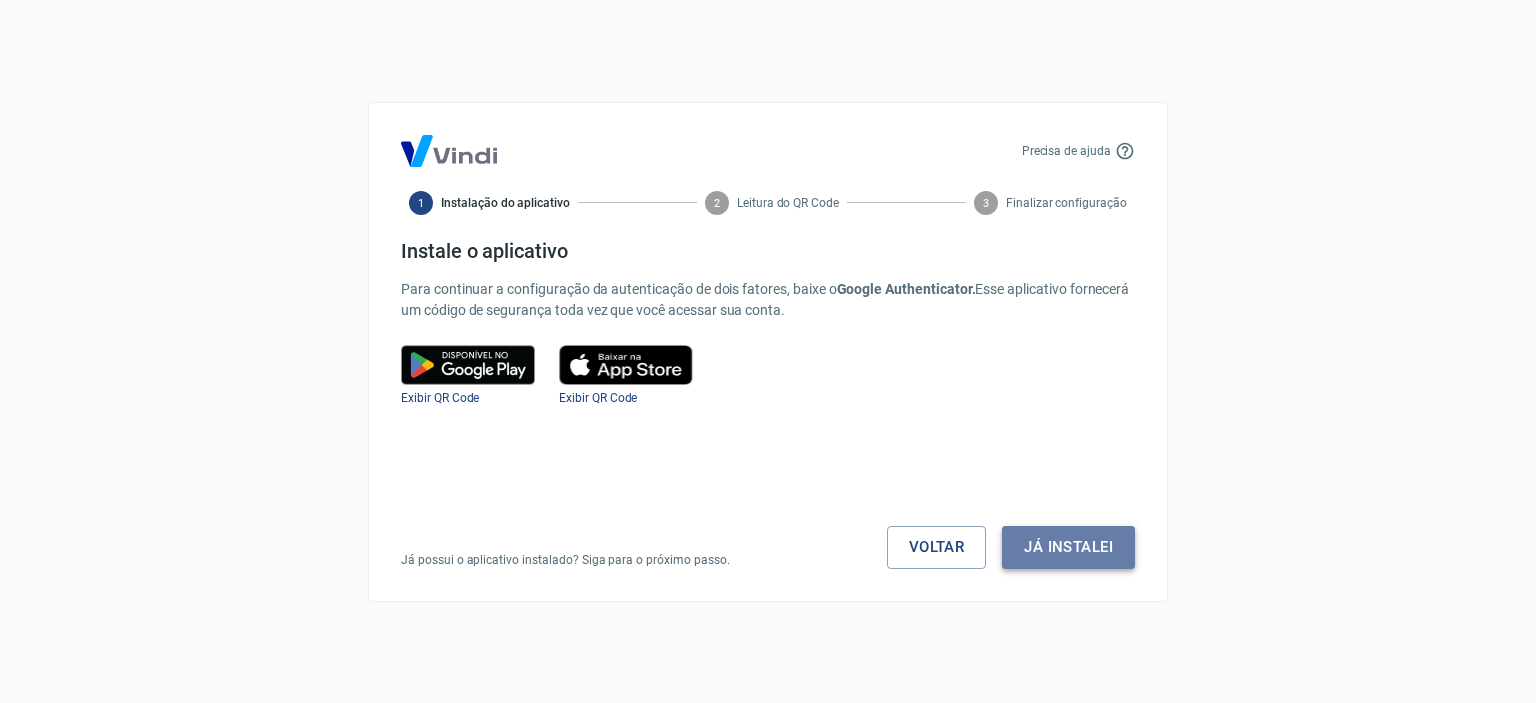click on "Já instalei" at bounding box center [1068, 547] 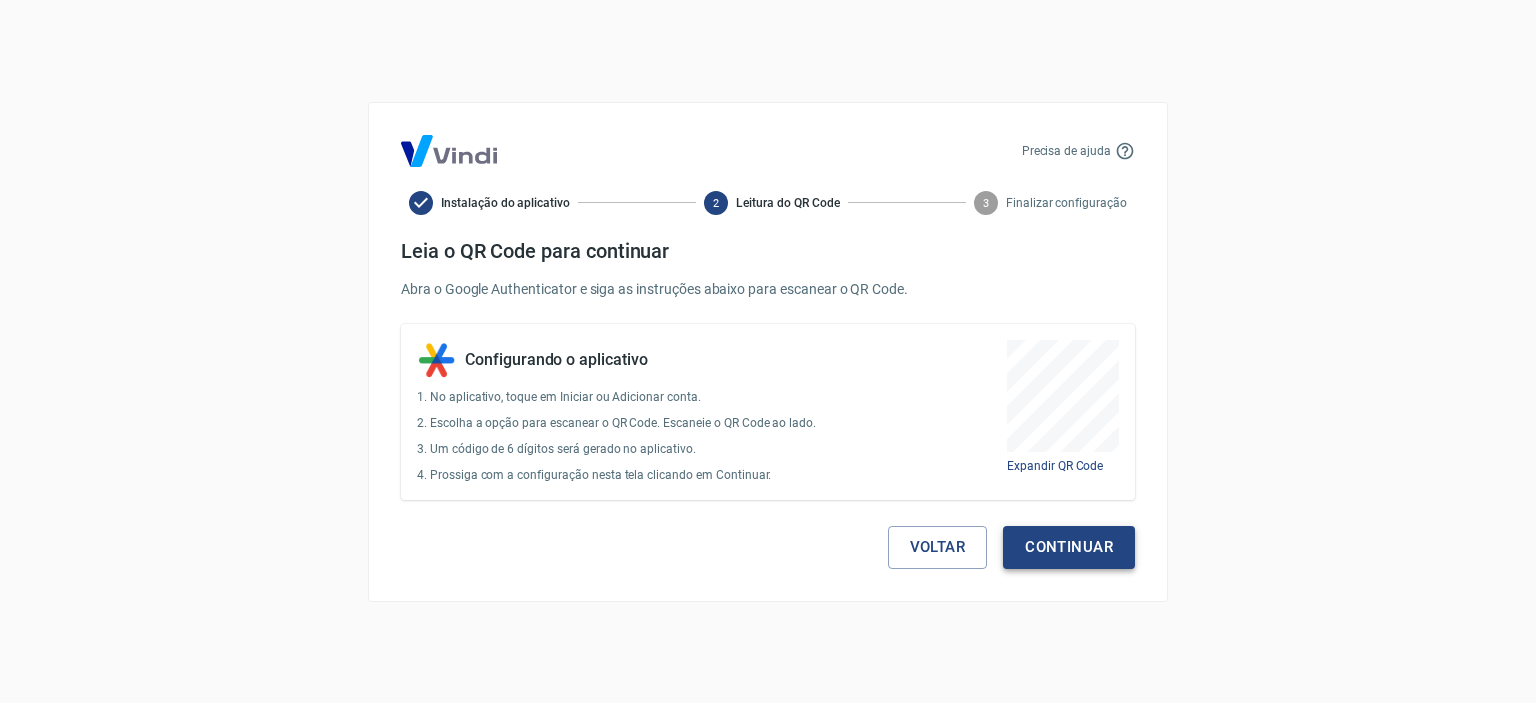 click on "Continuar" at bounding box center [1069, 547] 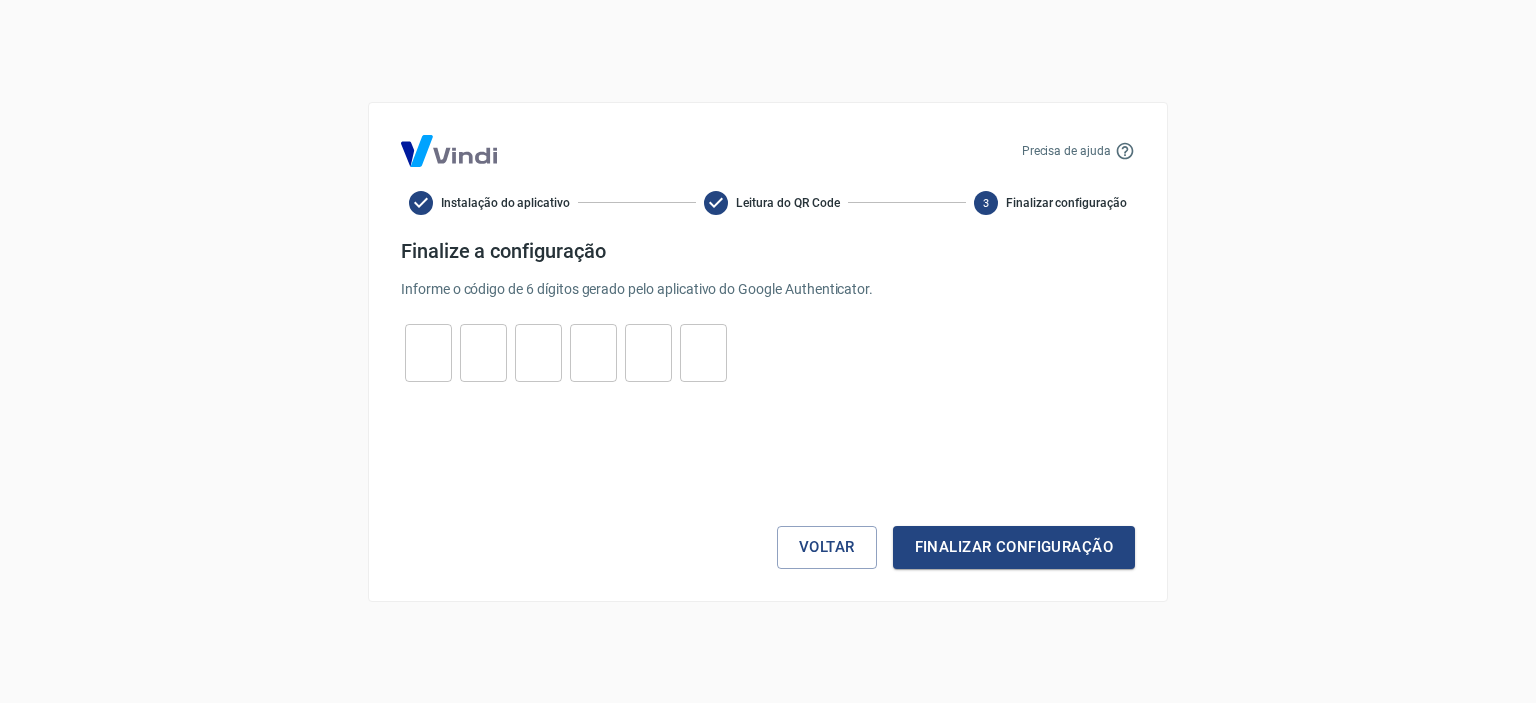 click at bounding box center (428, 352) 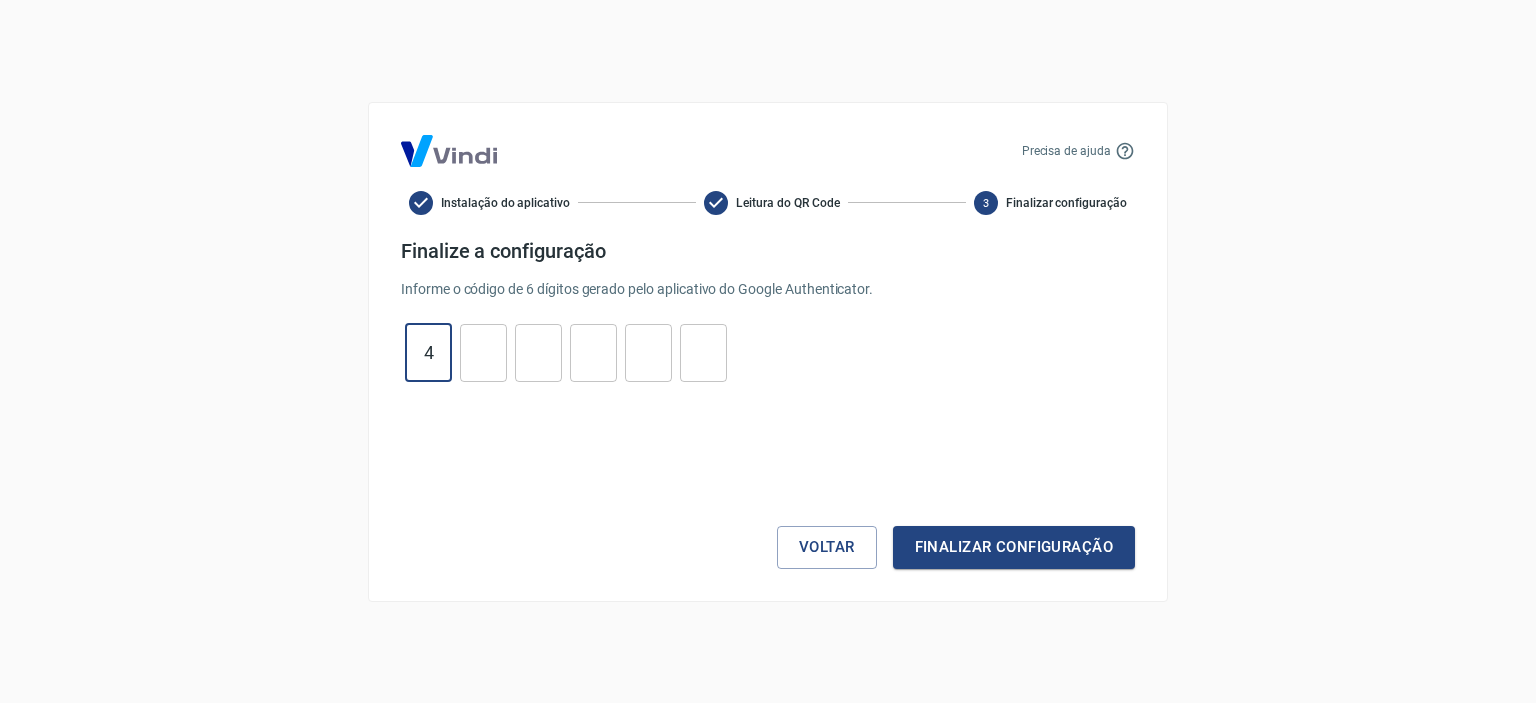 type on "4" 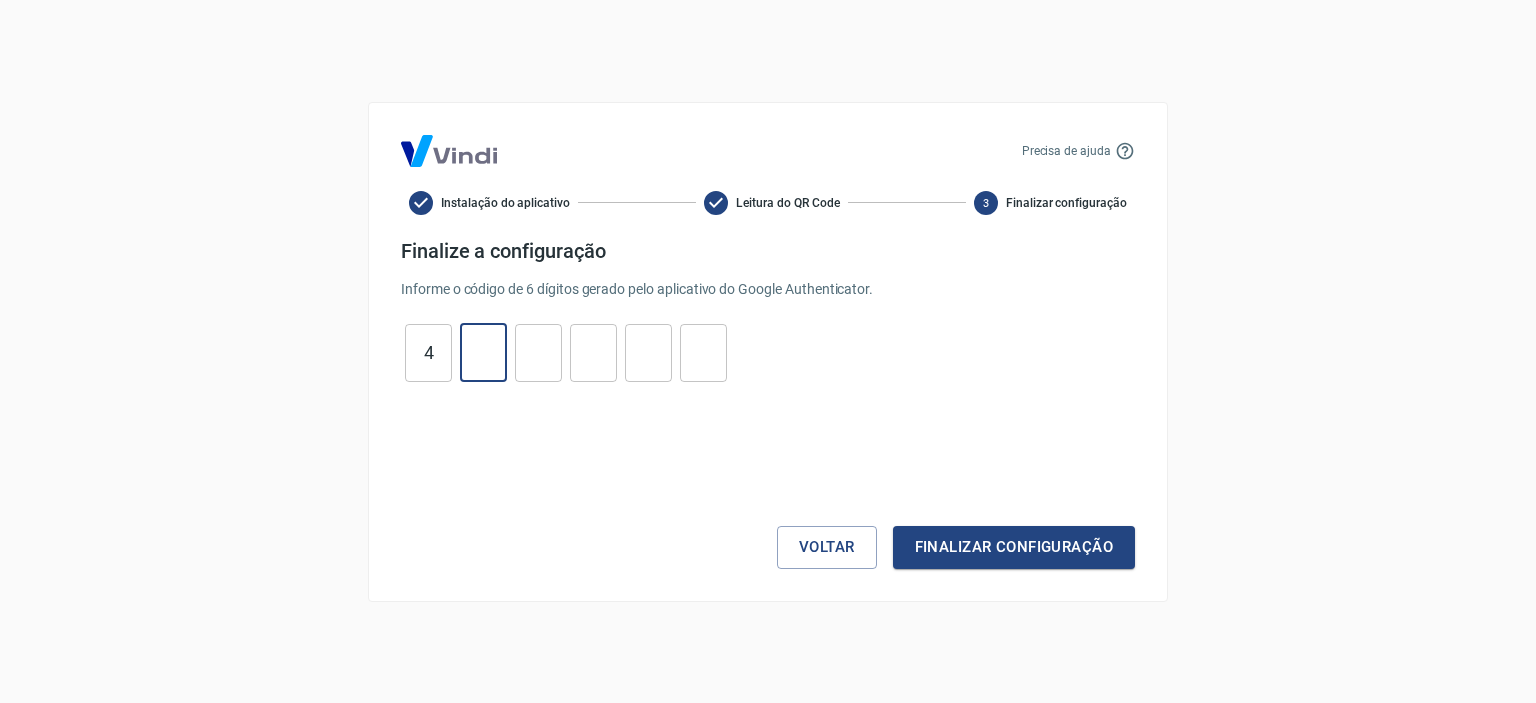 type on "5" 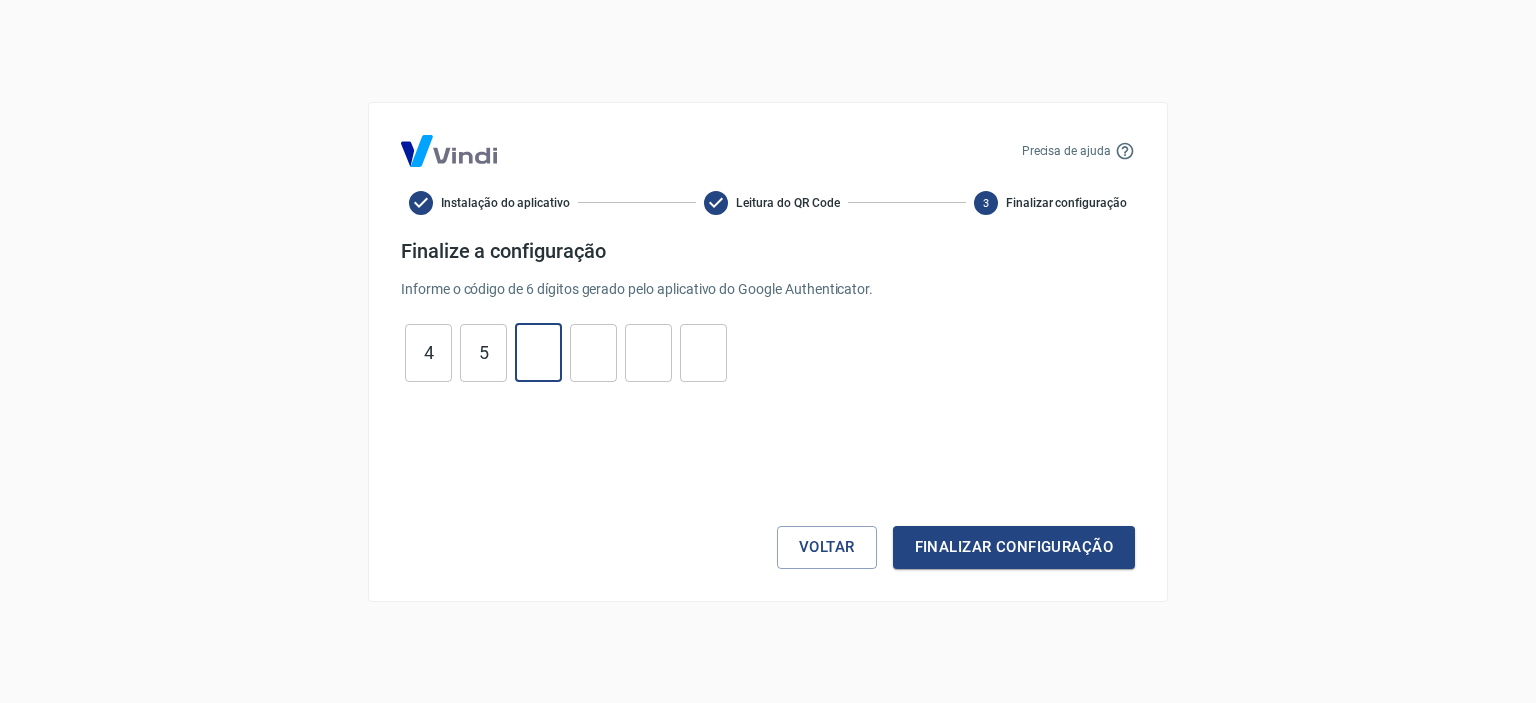 type on "6" 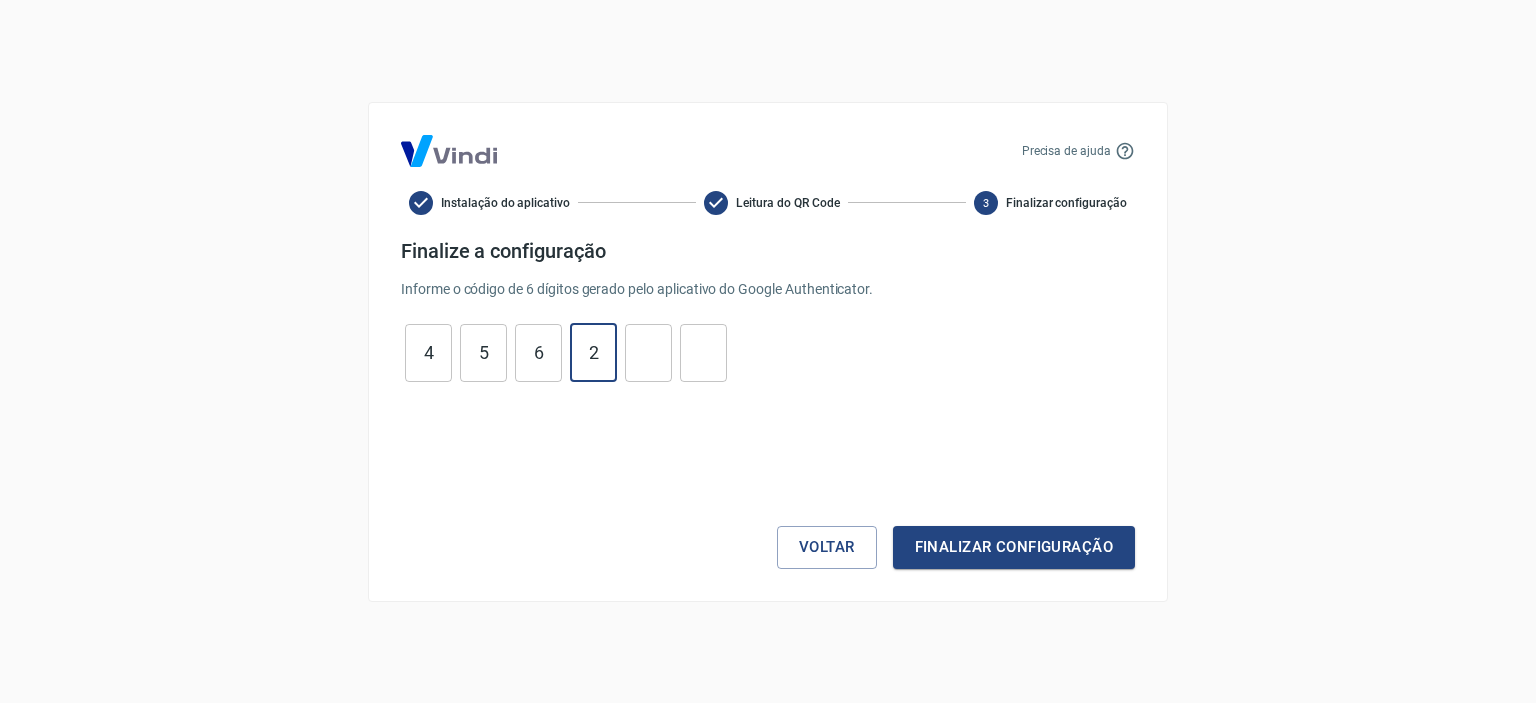 type on "2" 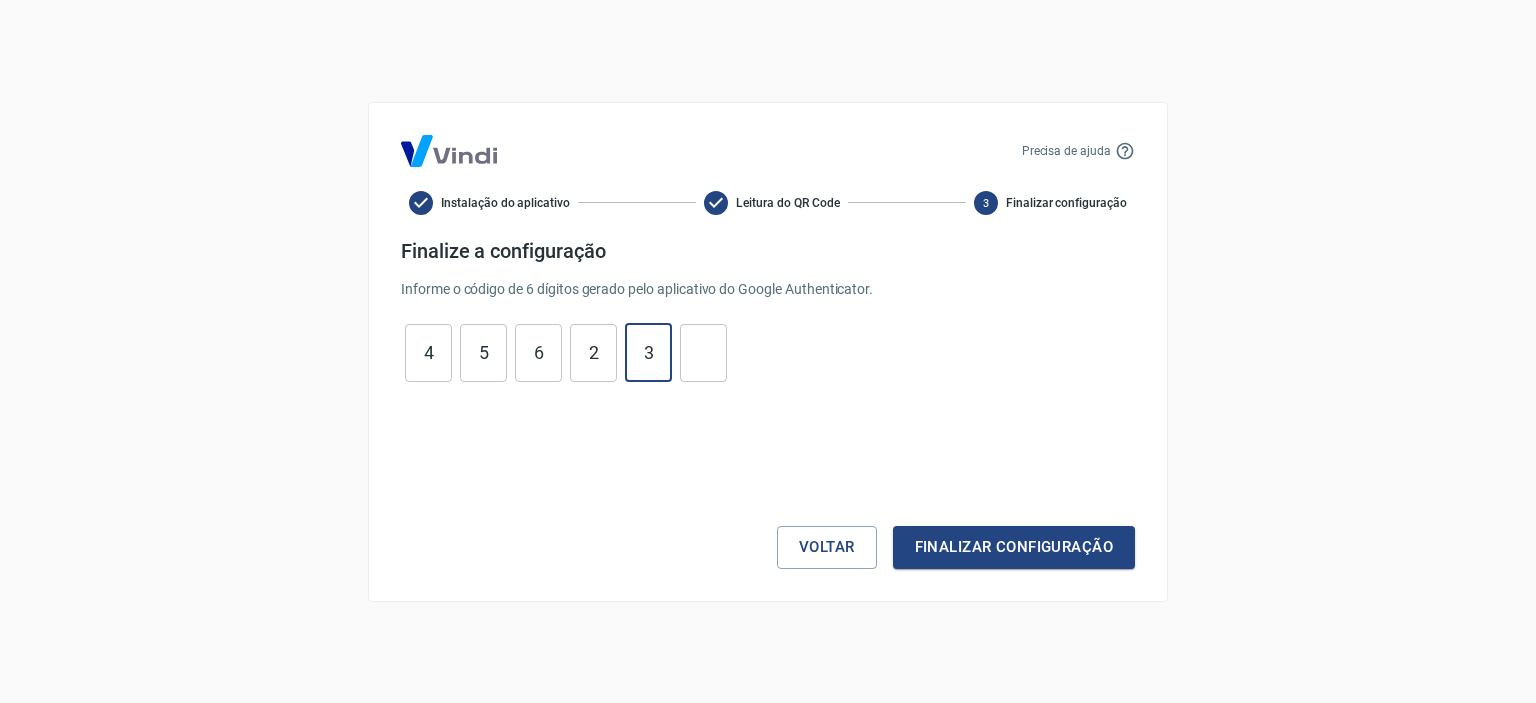 type on "3" 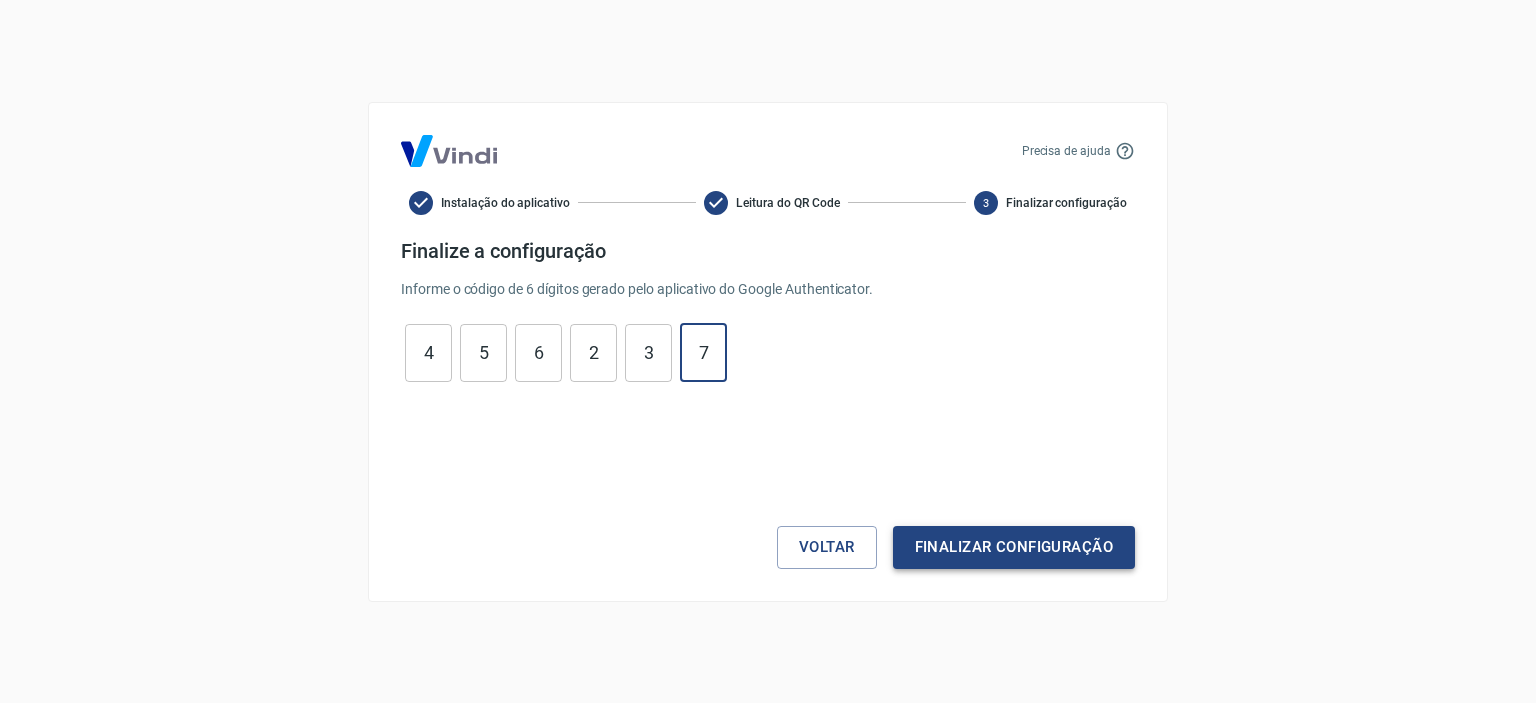 type on "7" 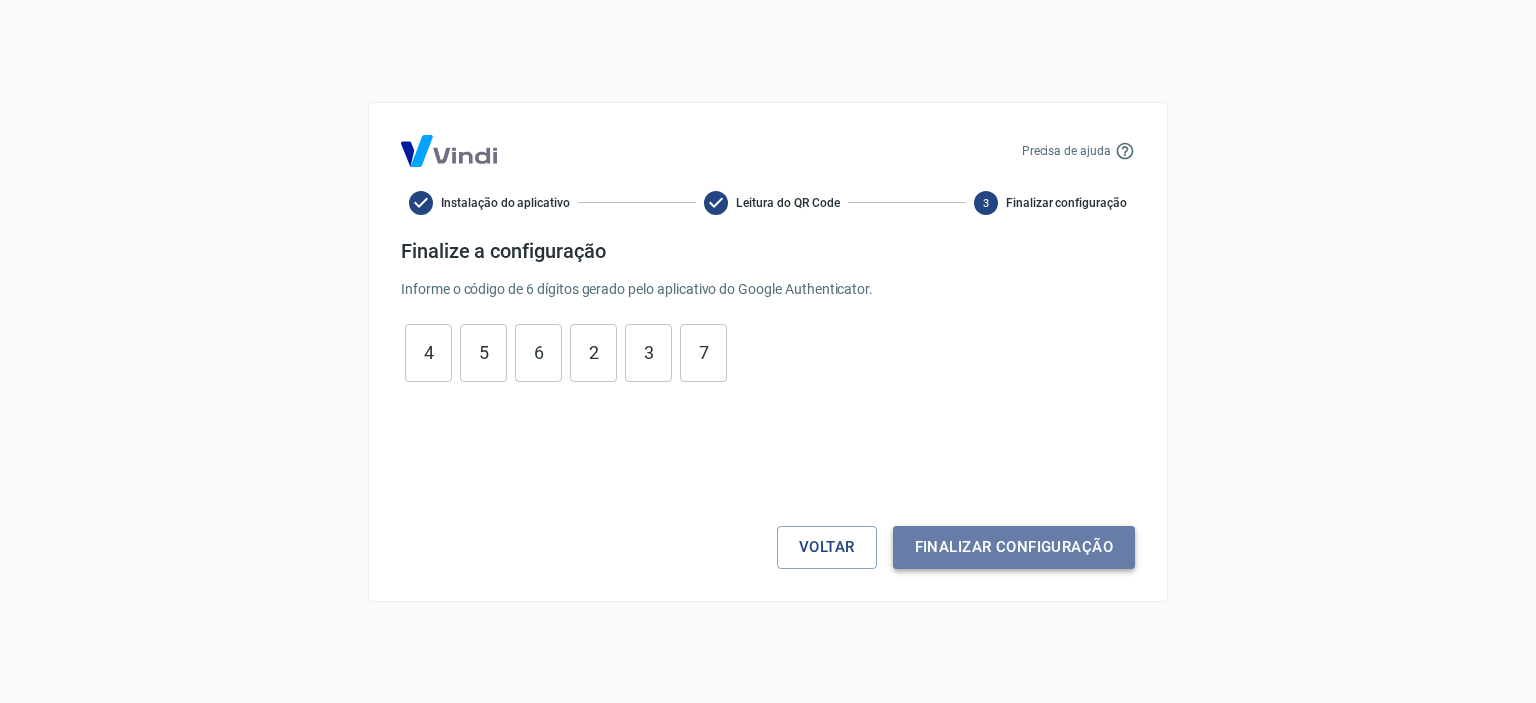 click on "Finalizar configuração" at bounding box center [1014, 547] 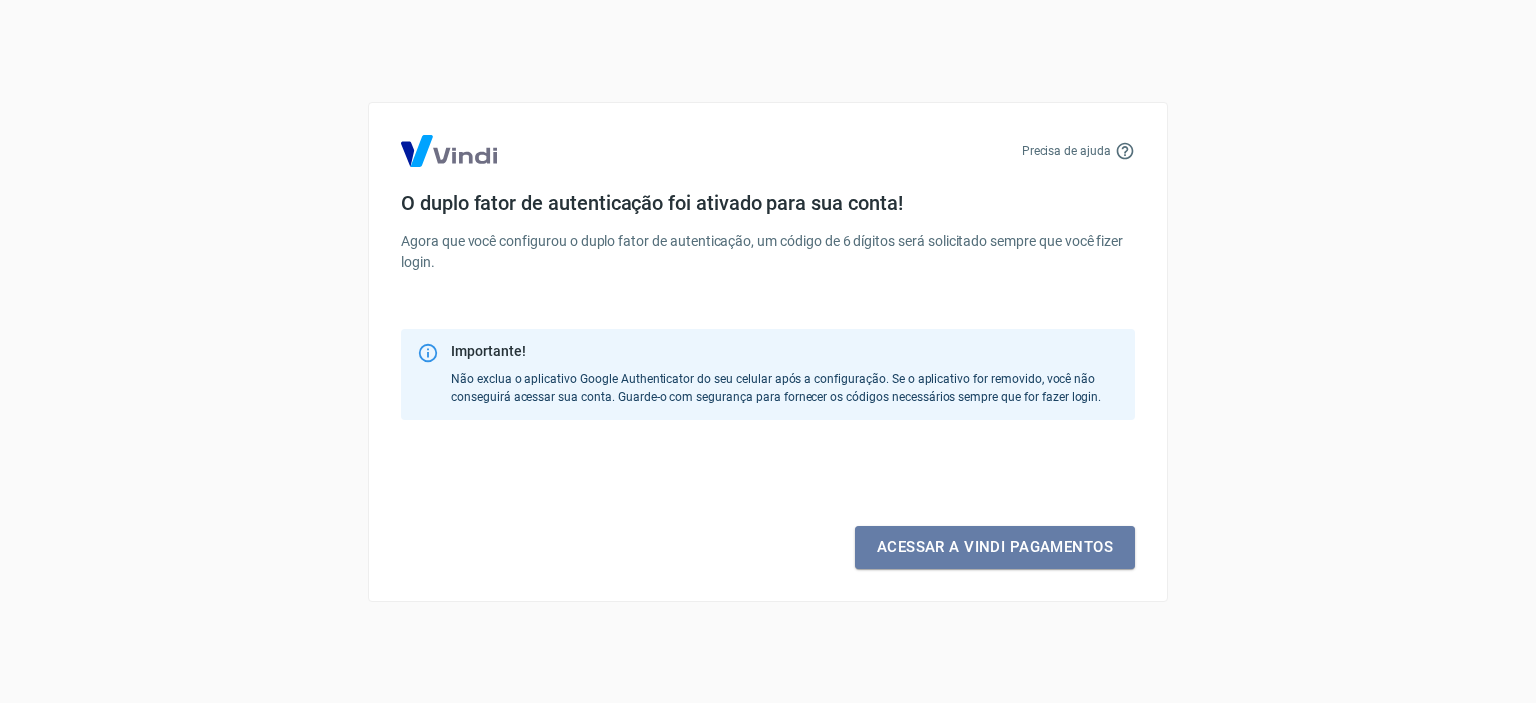 click on "Acessar a Vindi pagamentos" at bounding box center [995, 547] 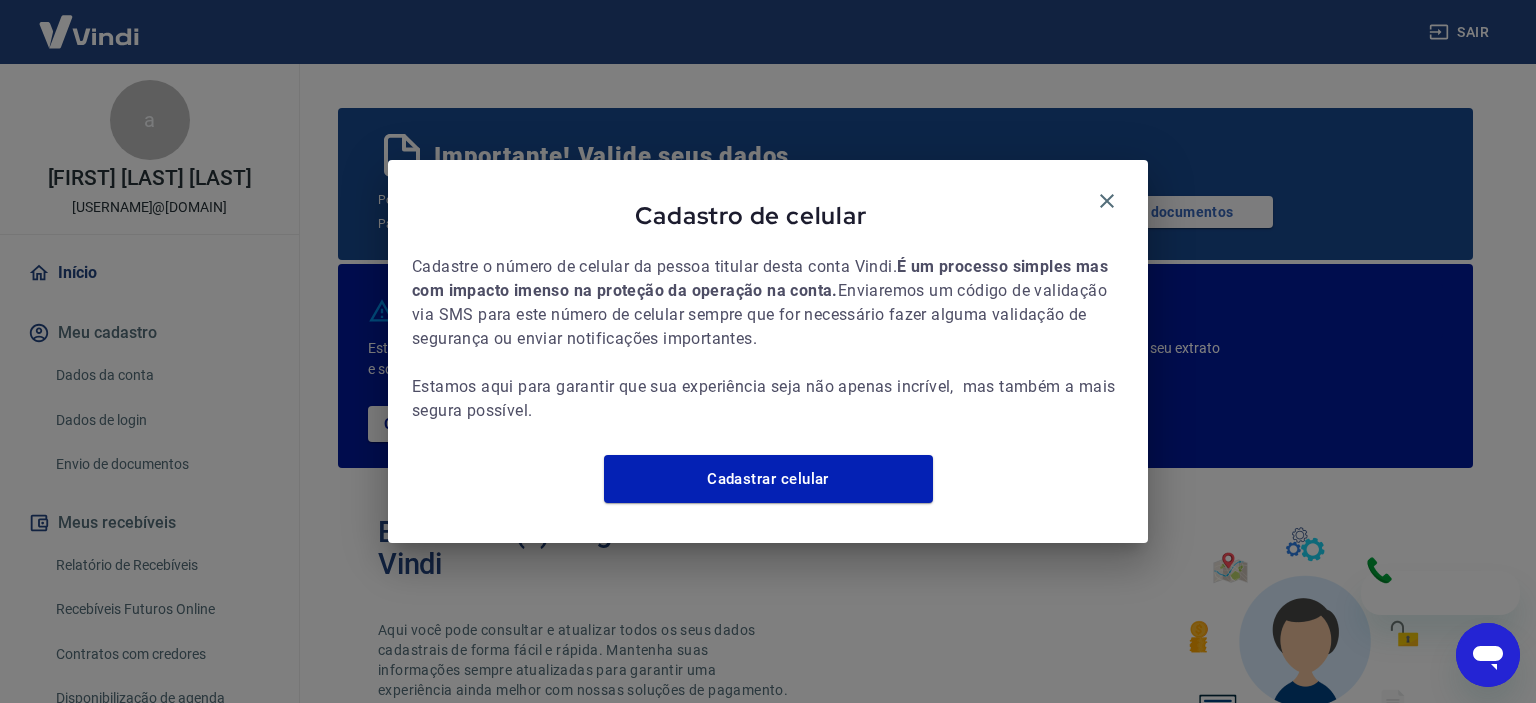 scroll, scrollTop: 0, scrollLeft: 0, axis: both 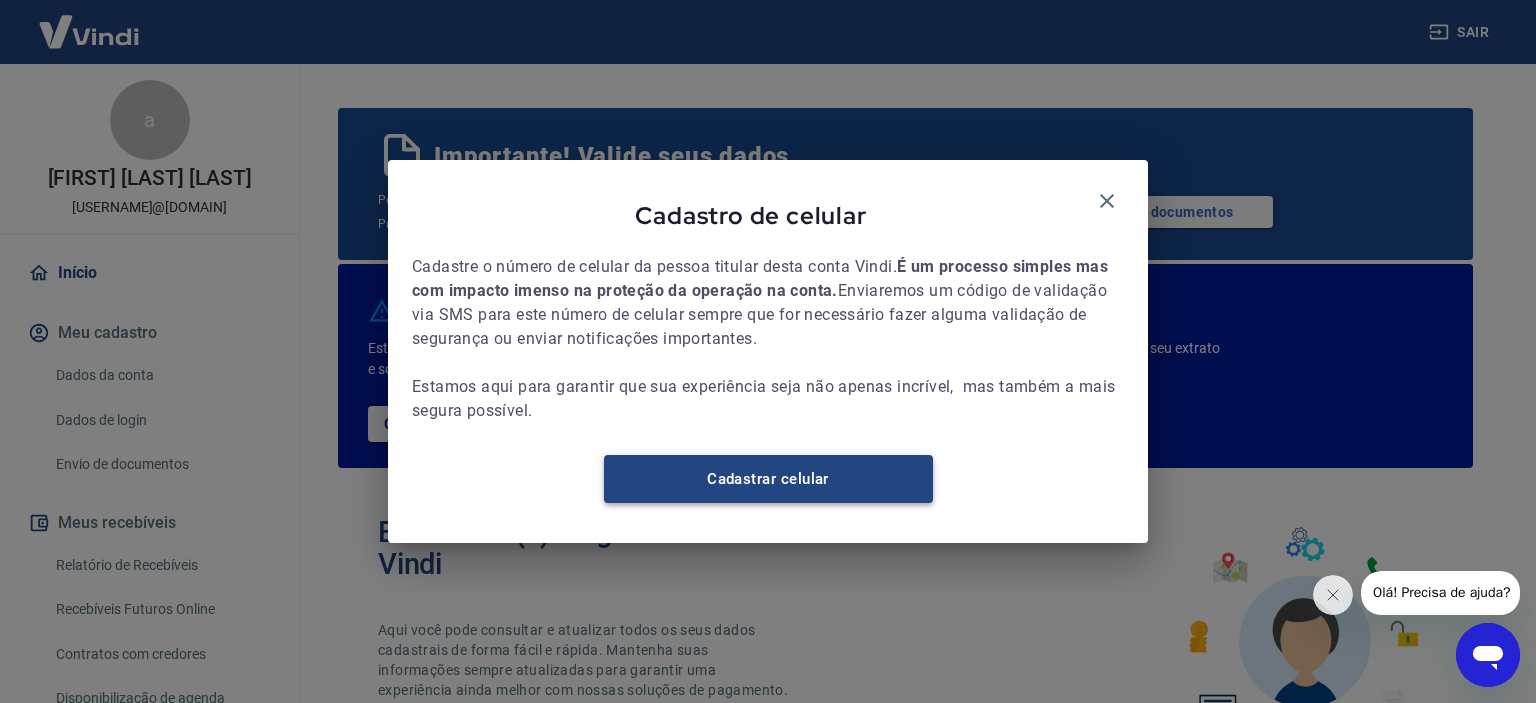 click on "Cadastrar celular" at bounding box center (768, 479) 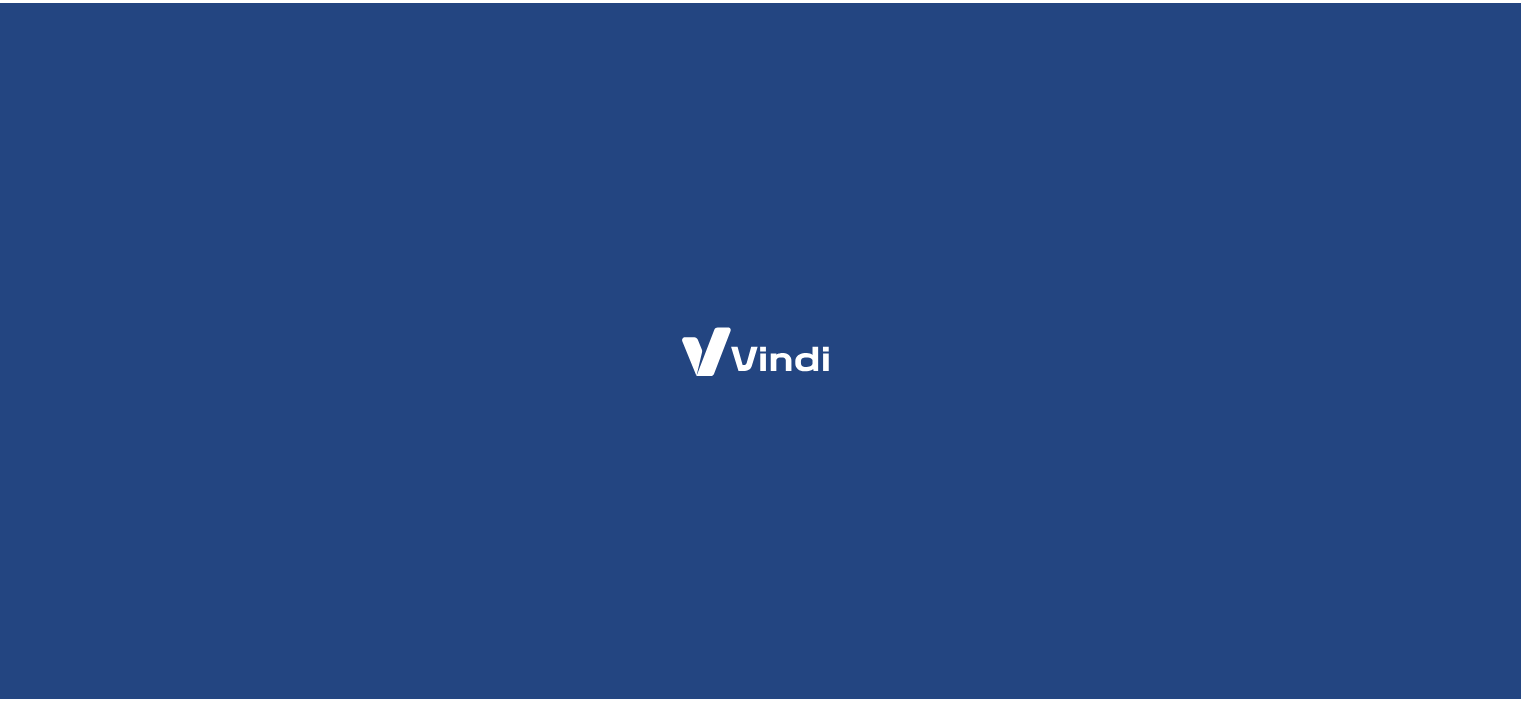 scroll, scrollTop: 0, scrollLeft: 0, axis: both 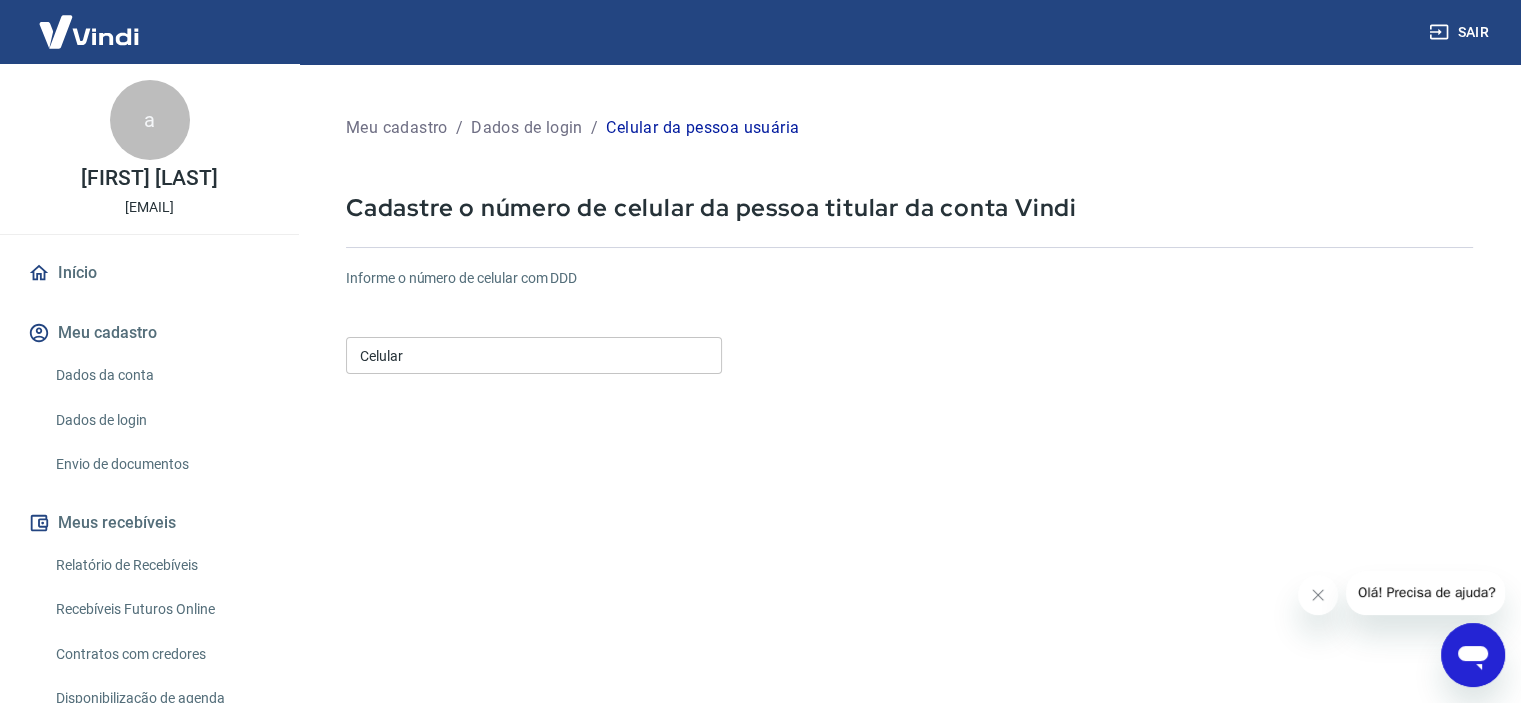 click on "Celular" at bounding box center (534, 355) 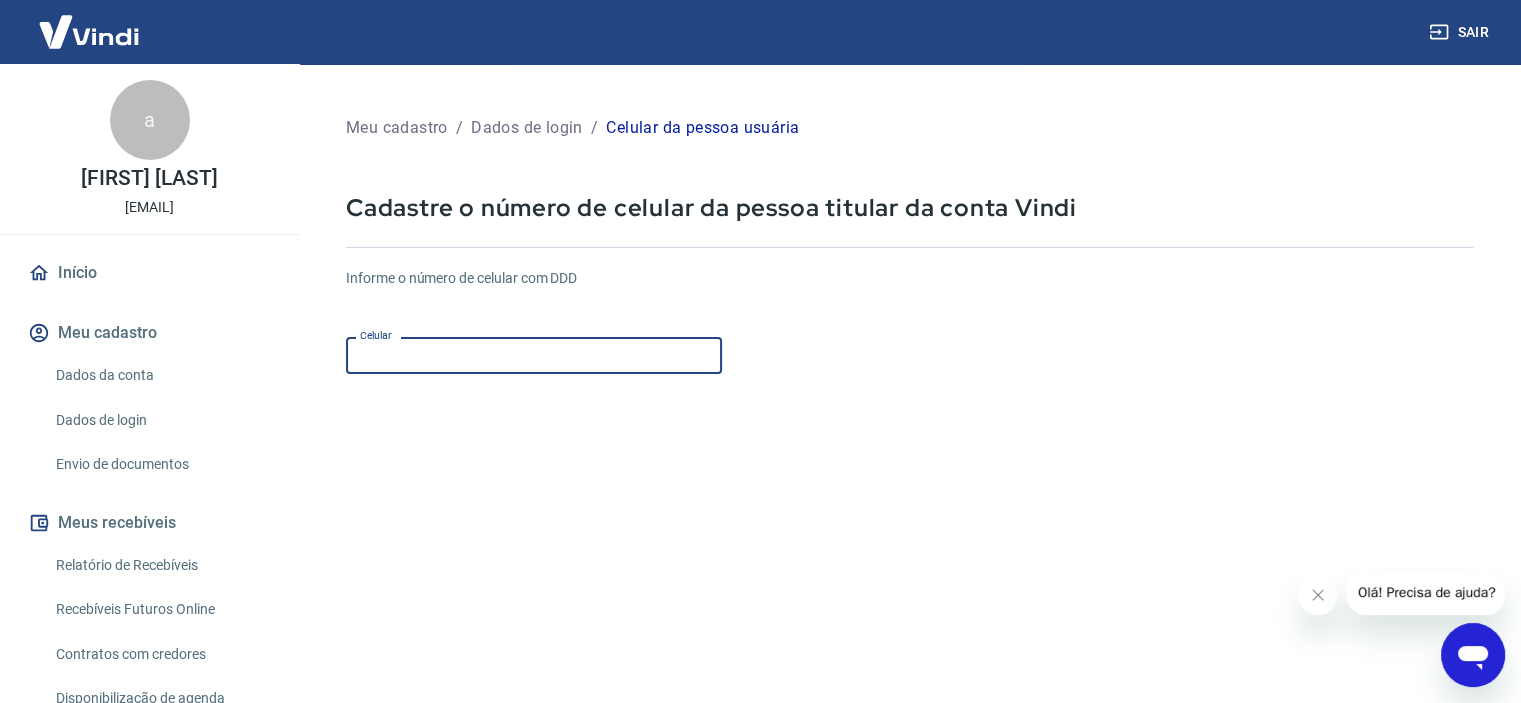 type on "[PHONE]" 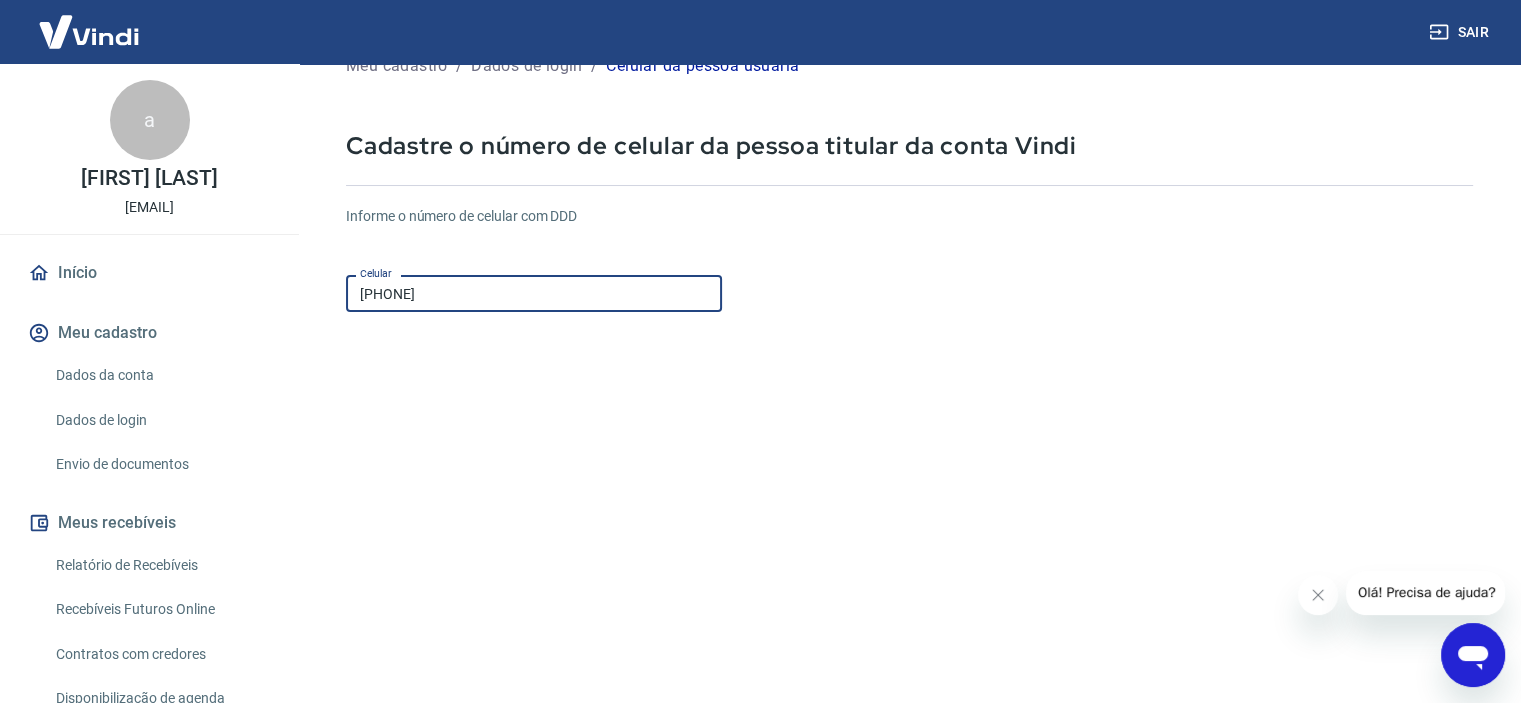 scroll, scrollTop: 243, scrollLeft: 0, axis: vertical 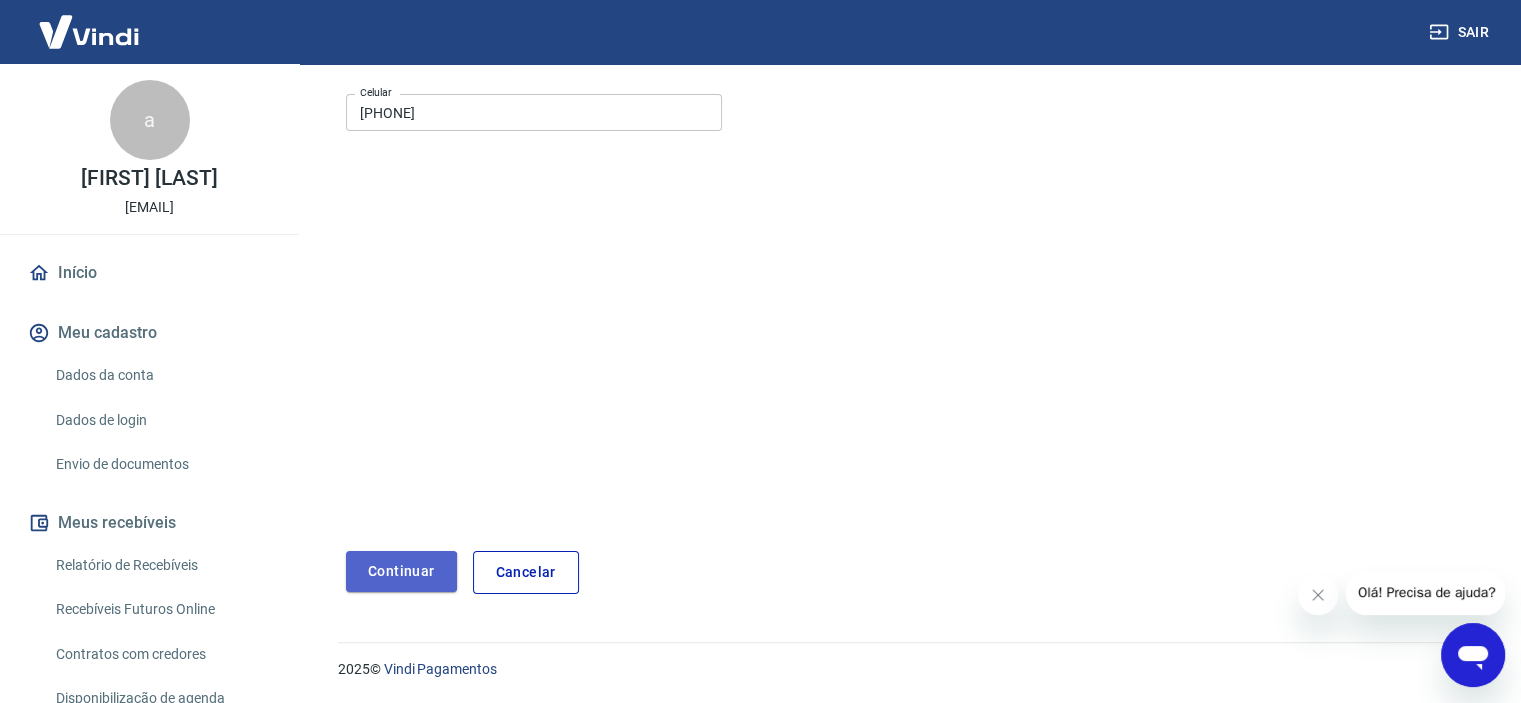 drag, startPoint x: 388, startPoint y: 572, endPoint x: 643, endPoint y: 448, distance: 283.5507 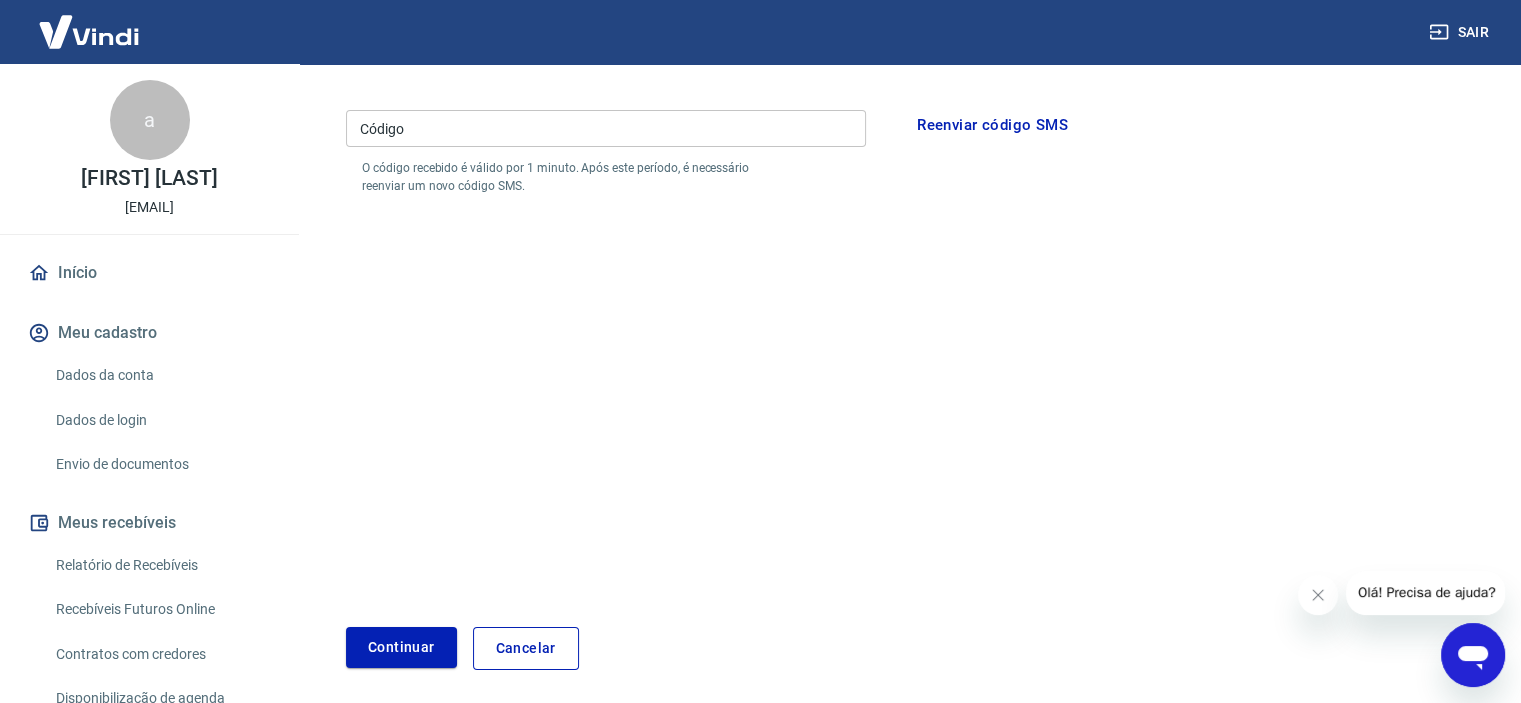 click on "Código" at bounding box center (606, 128) 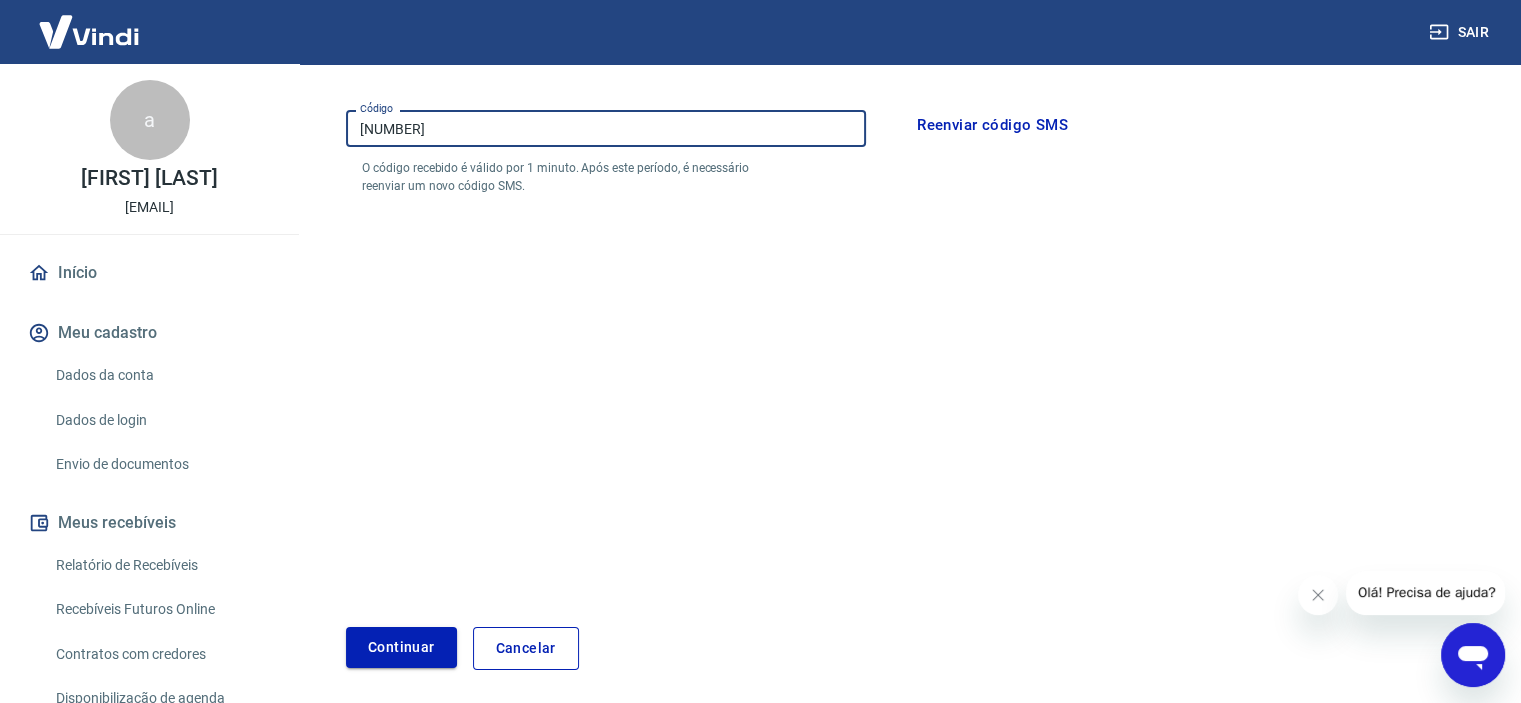 type on "[NUMBER]" 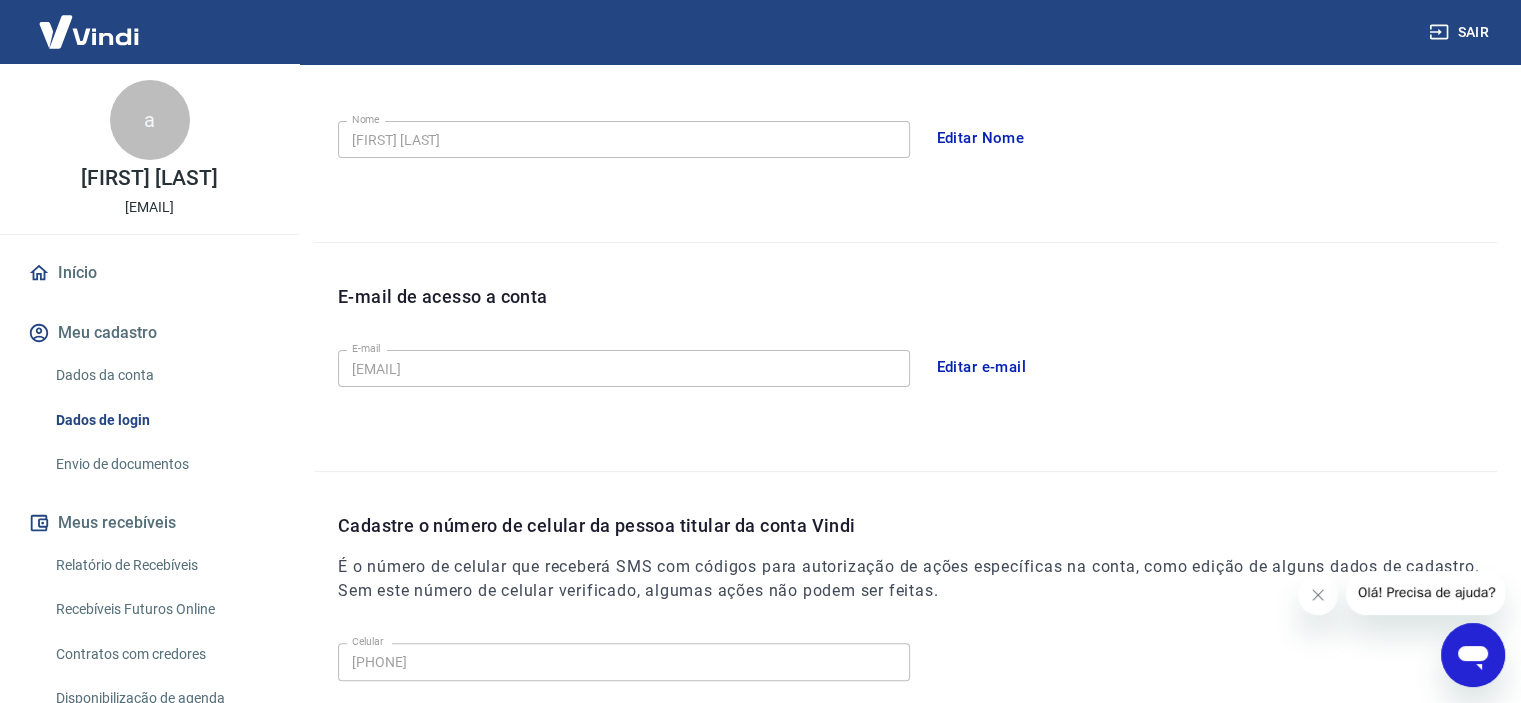 scroll, scrollTop: 360, scrollLeft: 0, axis: vertical 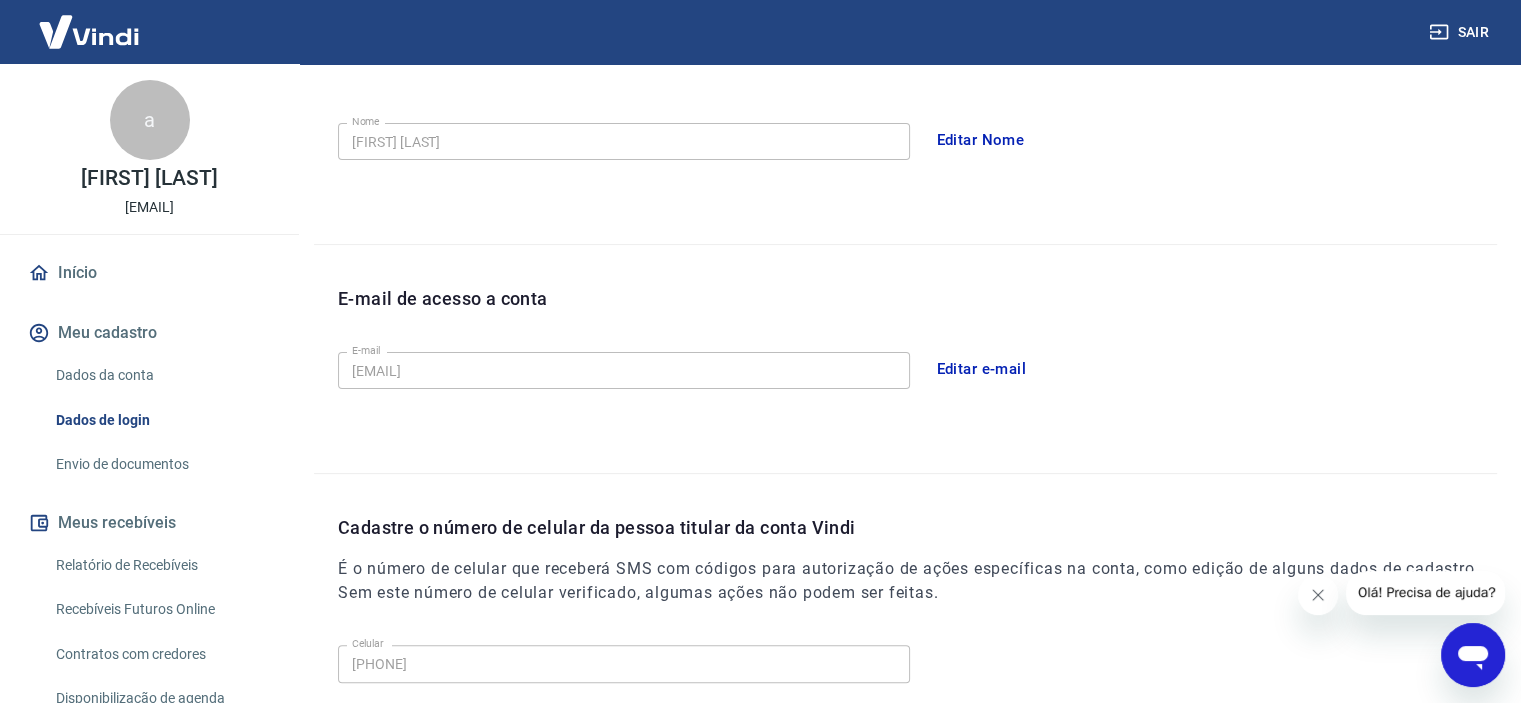 click 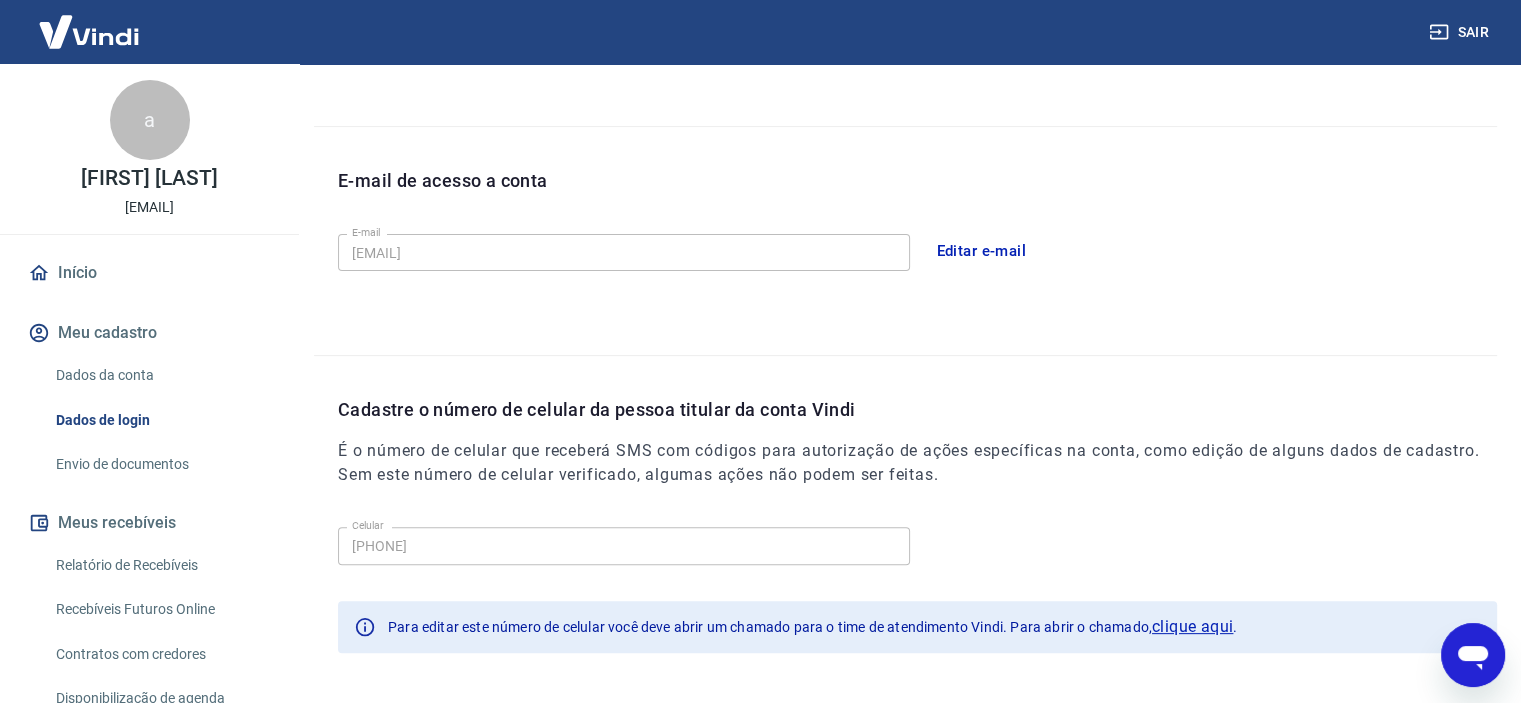 scroll, scrollTop: 560, scrollLeft: 0, axis: vertical 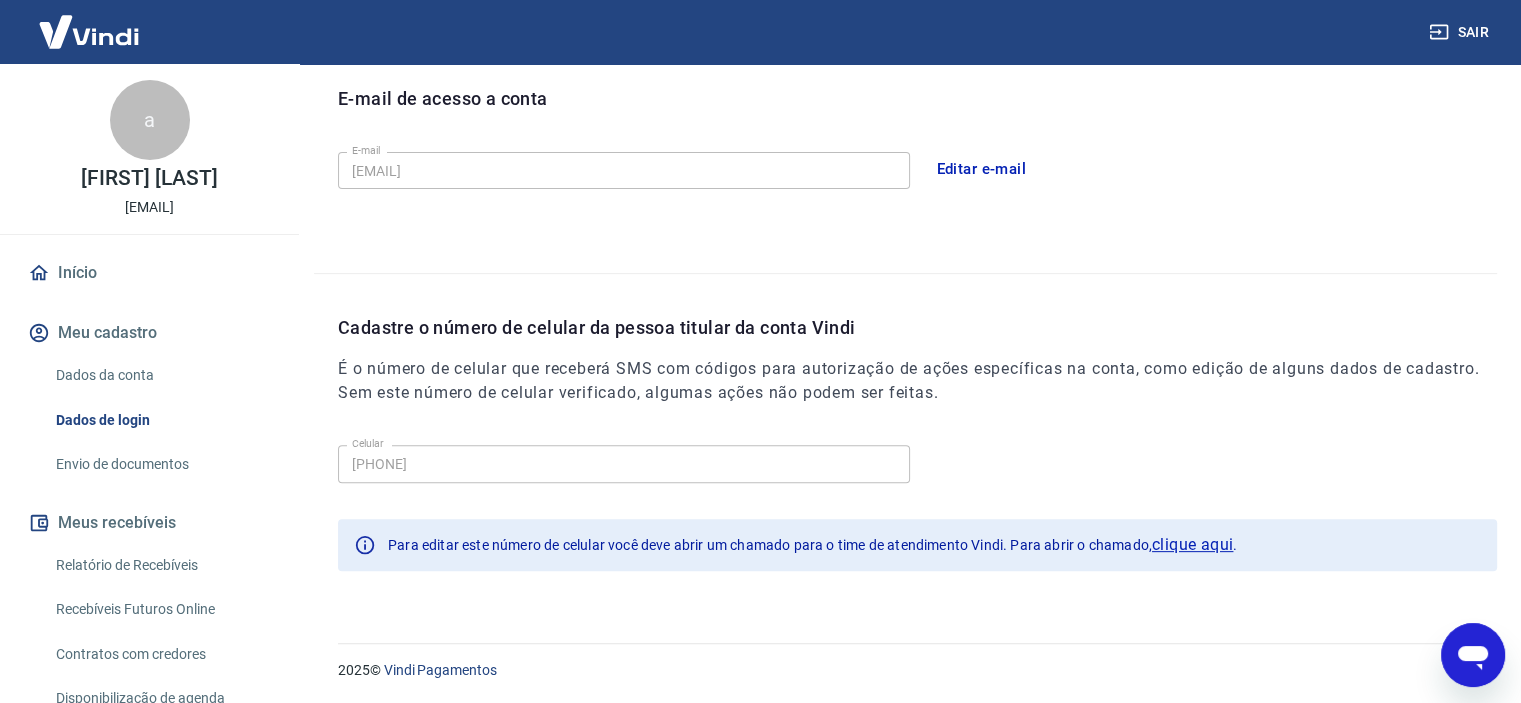 click on "2025  ©   Vindi Pagamentos" at bounding box center [905, 662] 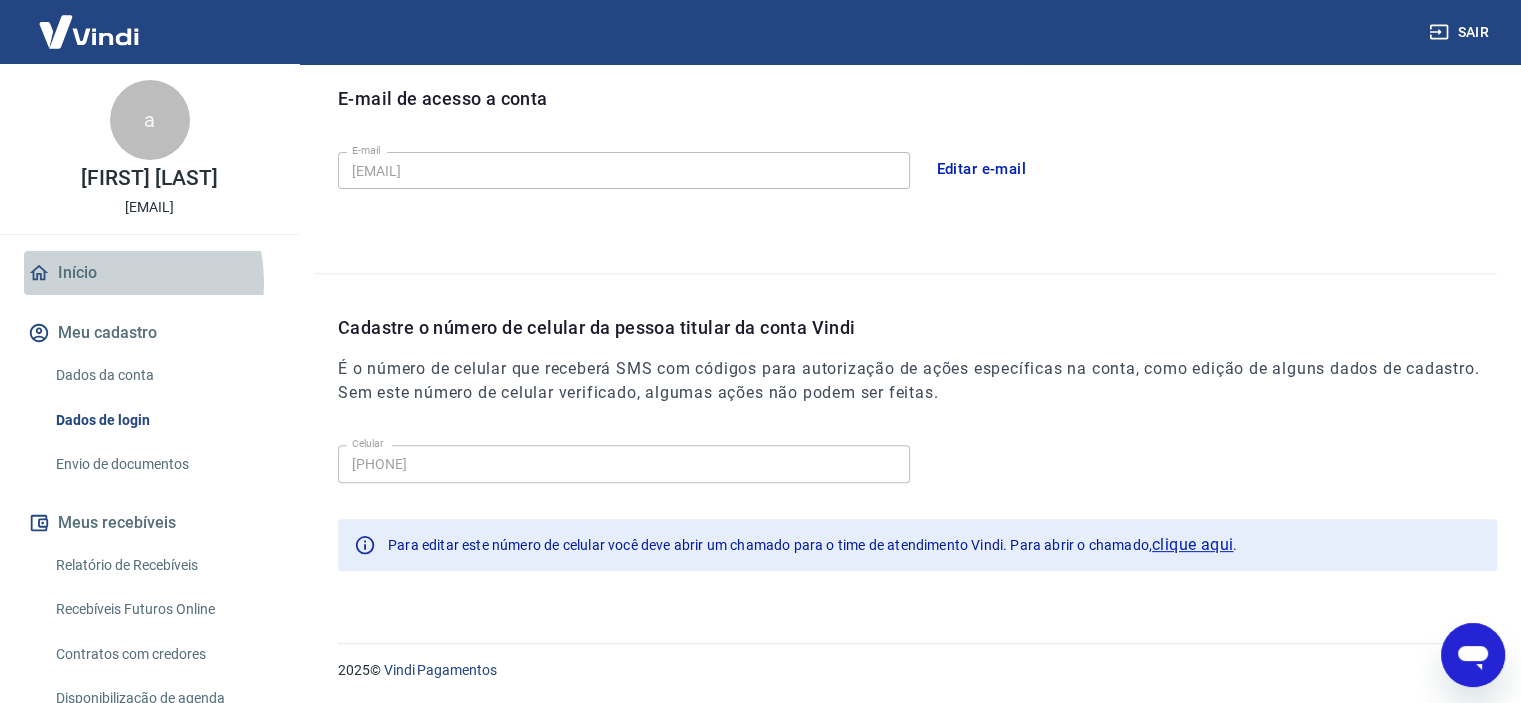 click on "Início" at bounding box center [149, 273] 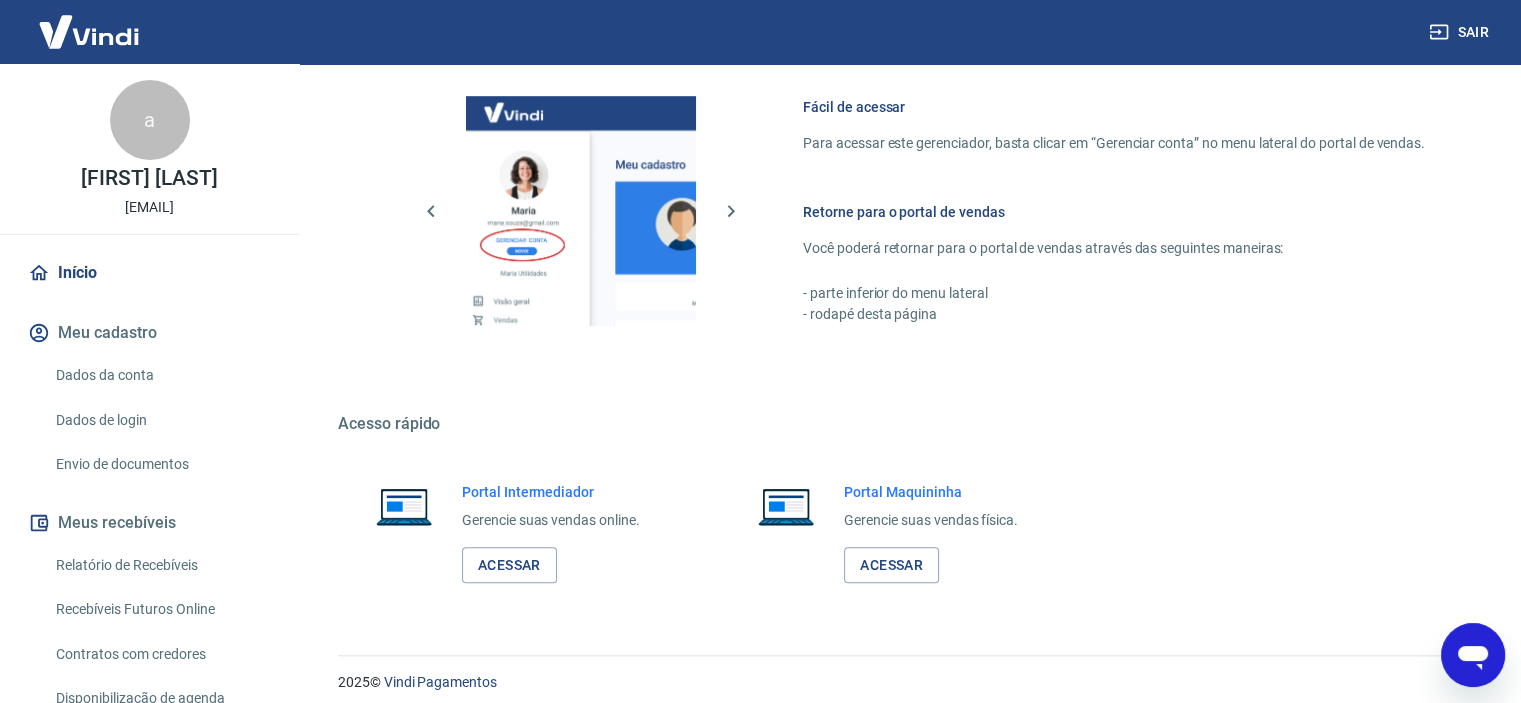 scroll, scrollTop: 1239, scrollLeft: 0, axis: vertical 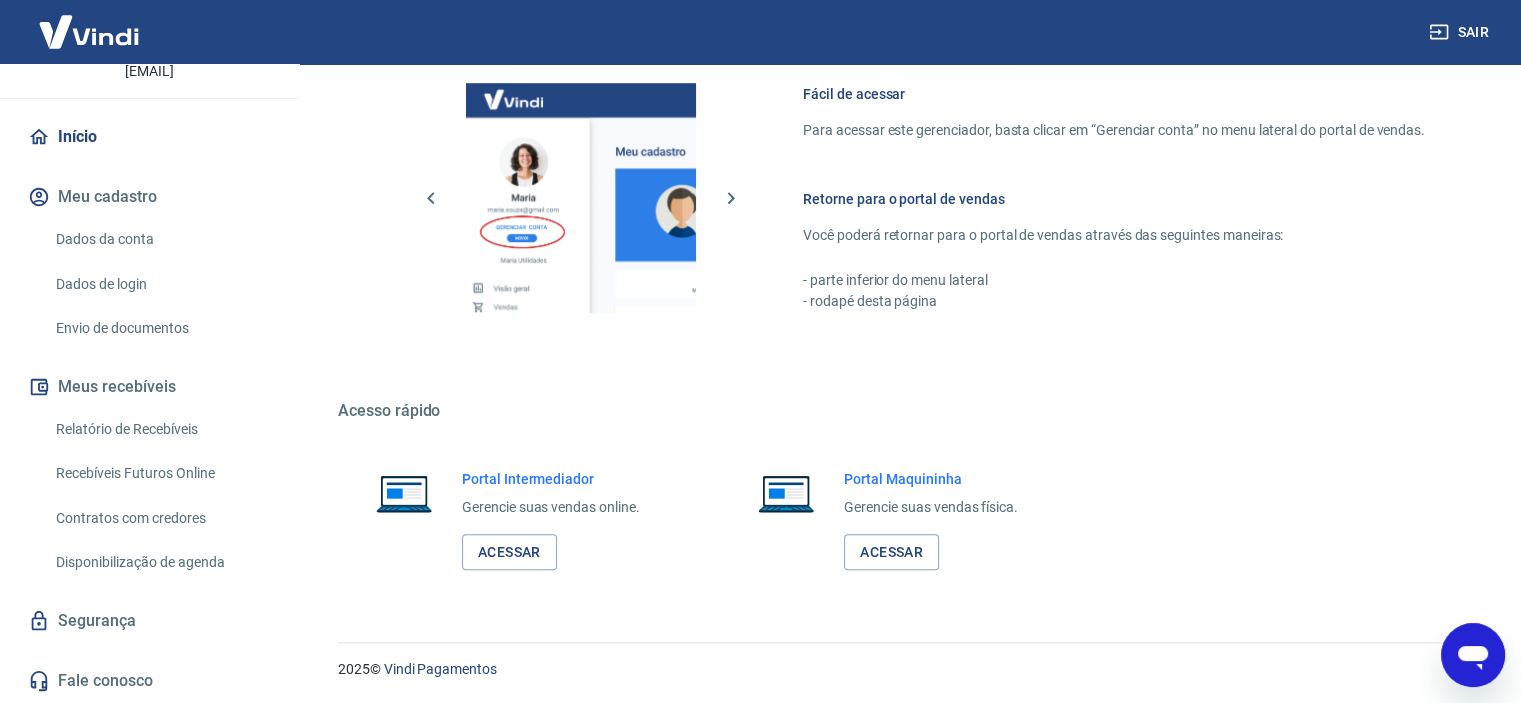 click on "Dados da conta" at bounding box center (161, 239) 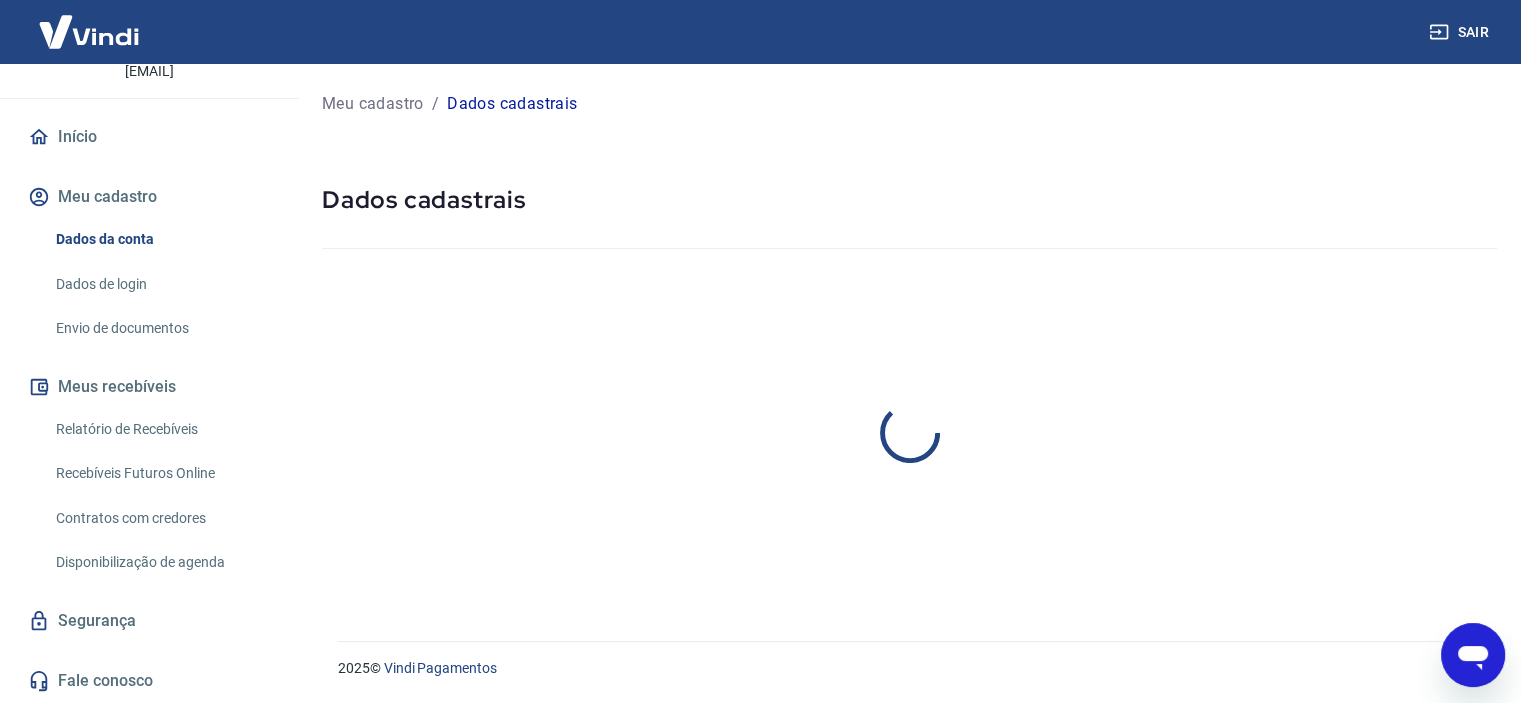 scroll, scrollTop: 0, scrollLeft: 0, axis: both 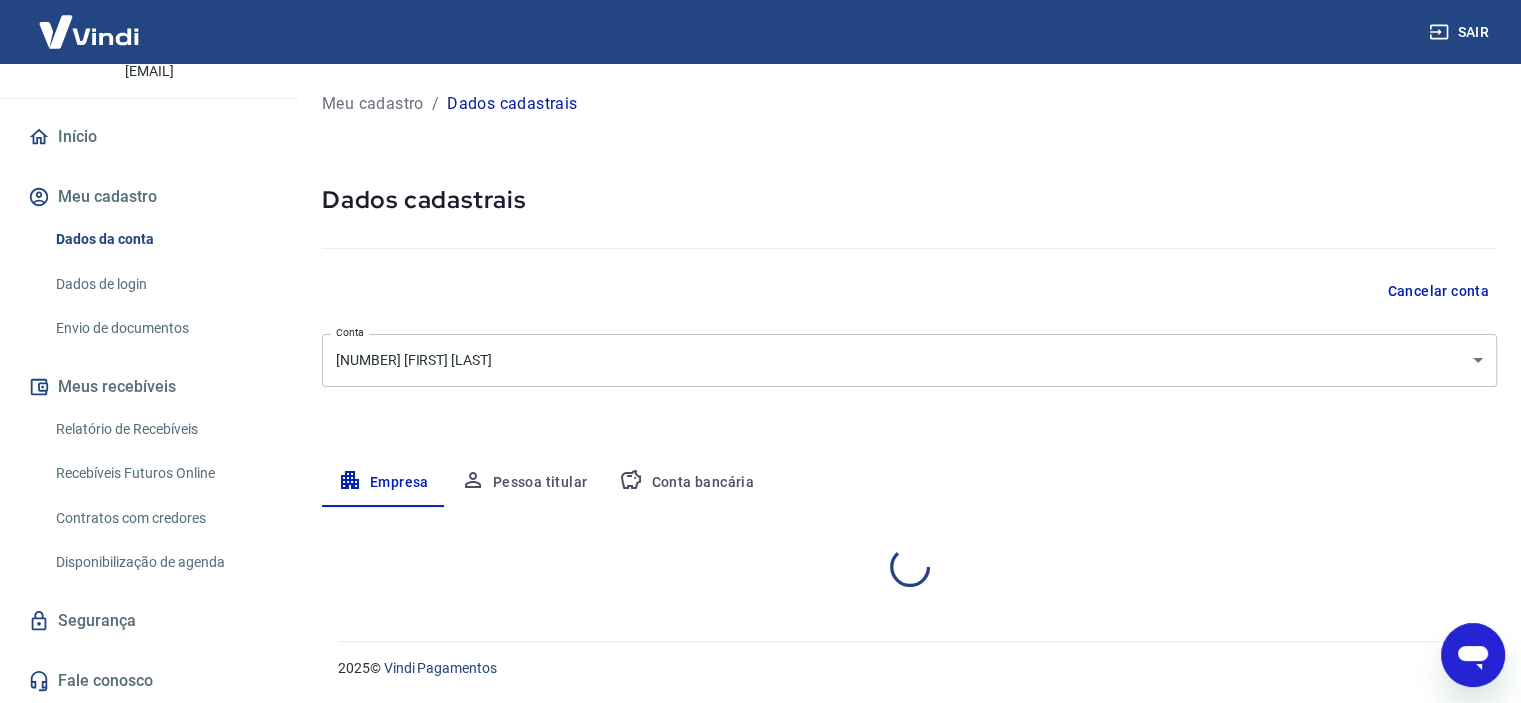 select on "SP" 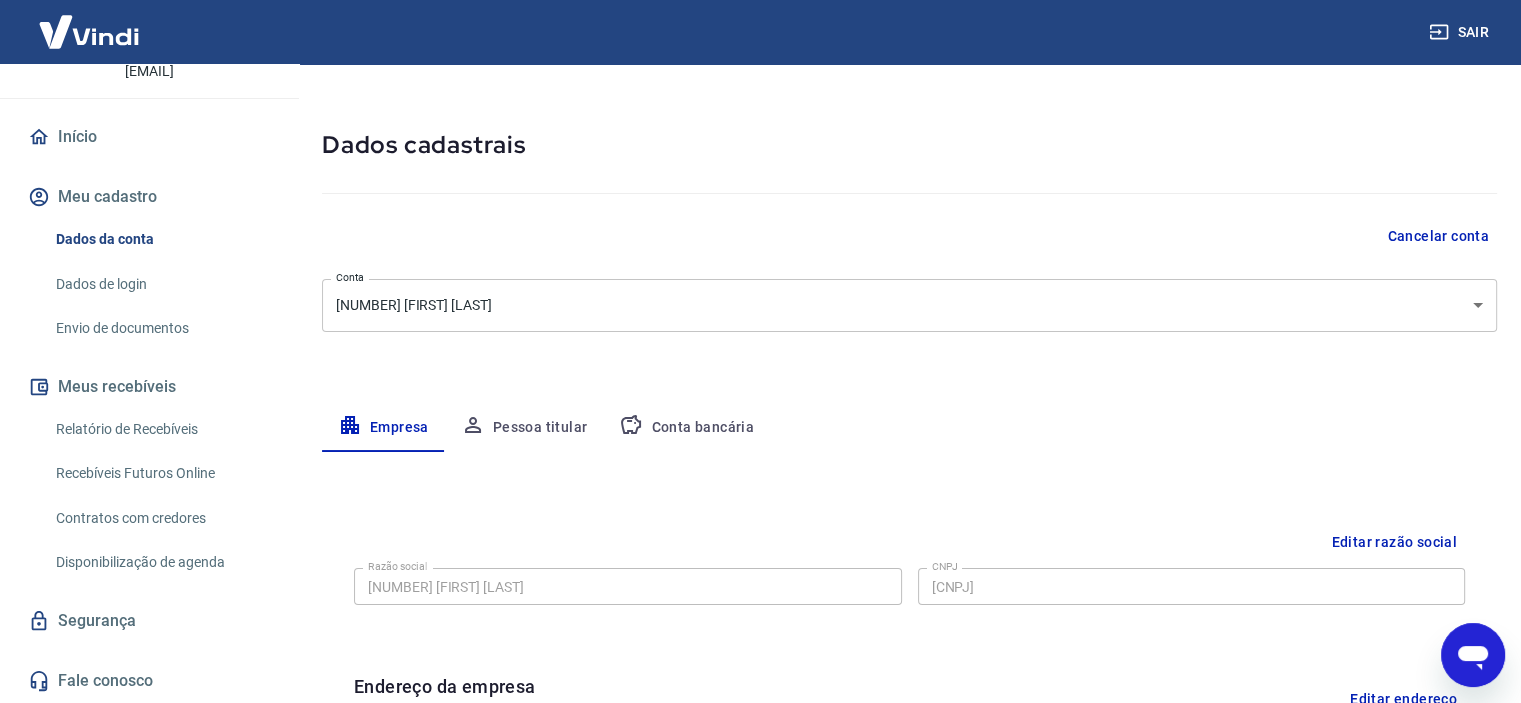 scroll, scrollTop: 100, scrollLeft: 0, axis: vertical 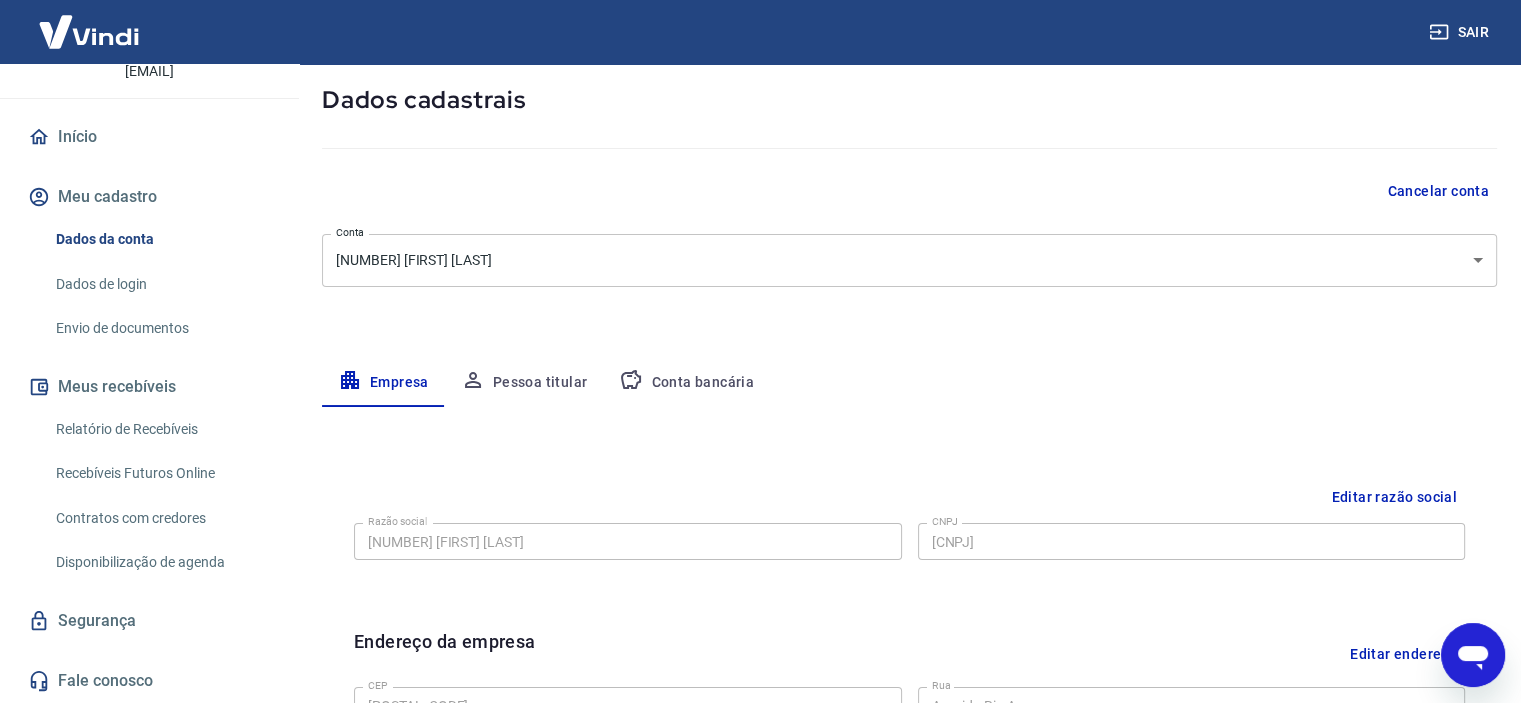 click on "Razão social [NUMBER] [FIRST] [LAST] Razão social CNPJ [CNPJ]" at bounding box center [909, 539] 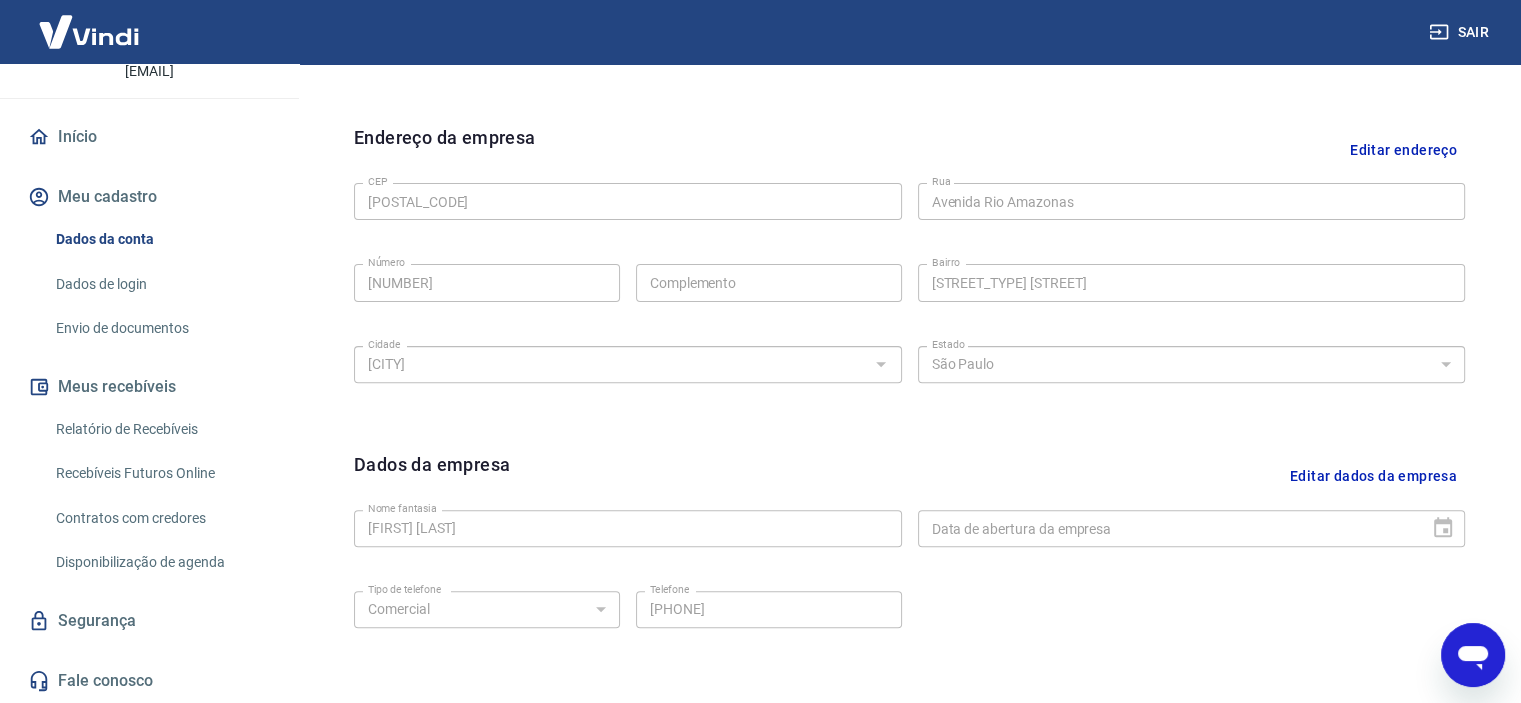 scroll, scrollTop: 738, scrollLeft: 0, axis: vertical 